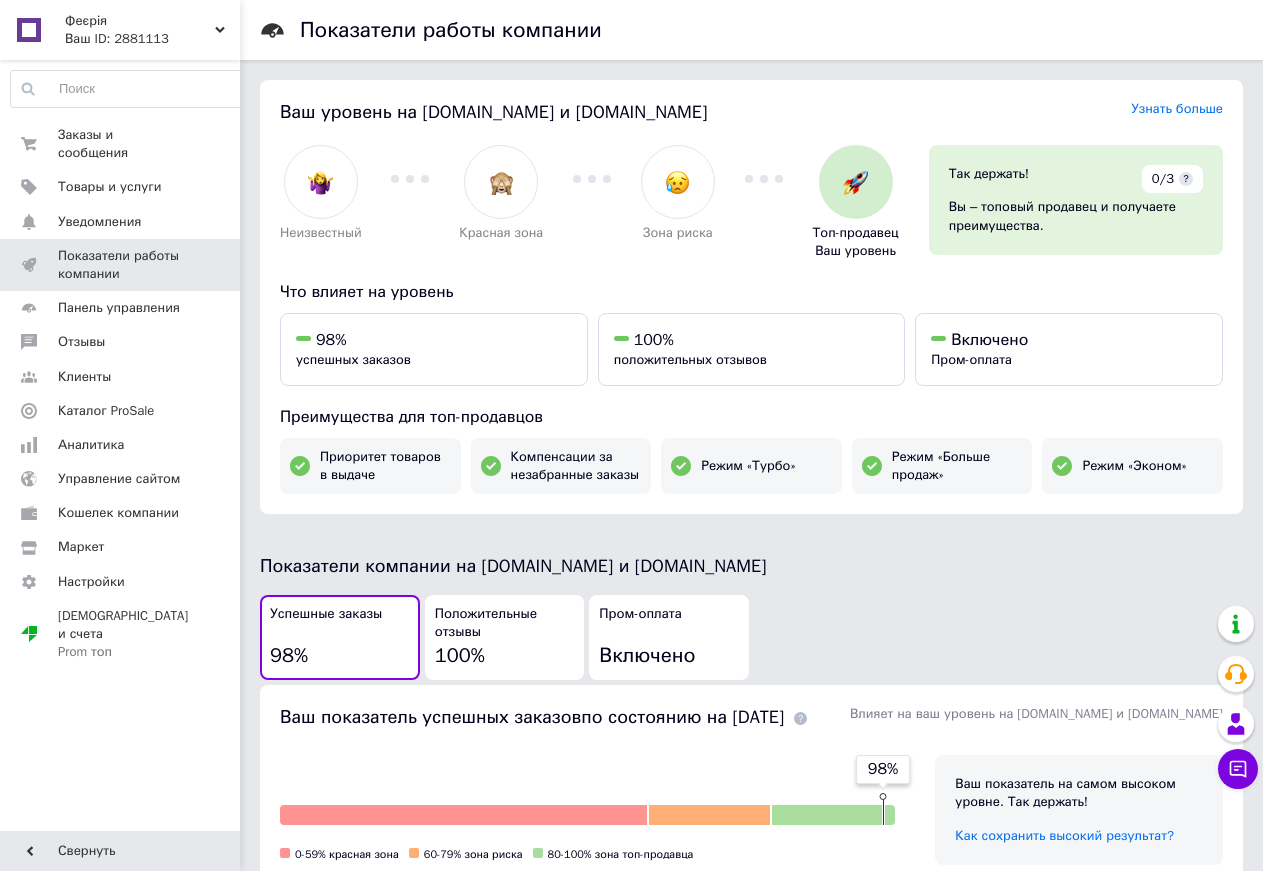 scroll, scrollTop: 0, scrollLeft: 0, axis: both 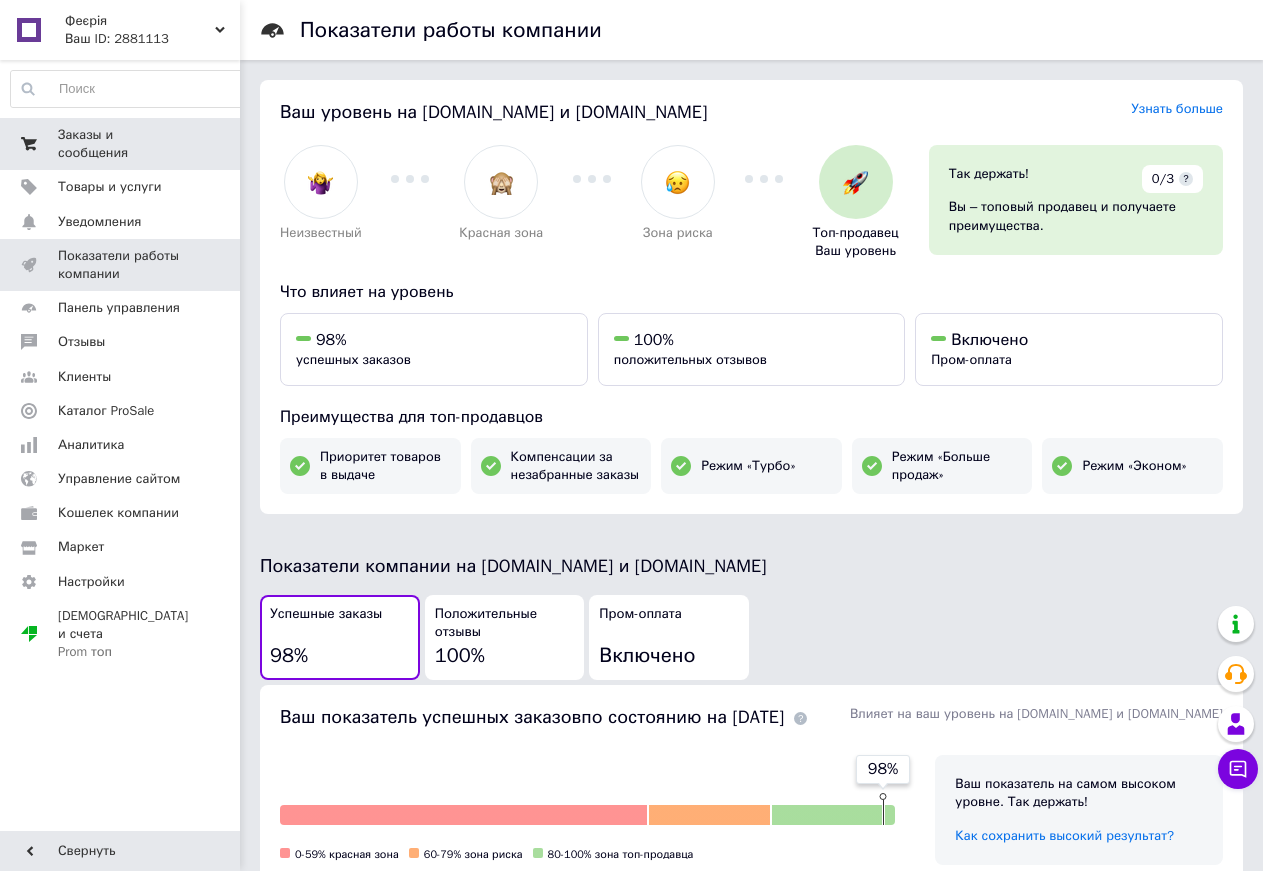 click on "Заказы и сообщения" at bounding box center (121, 144) 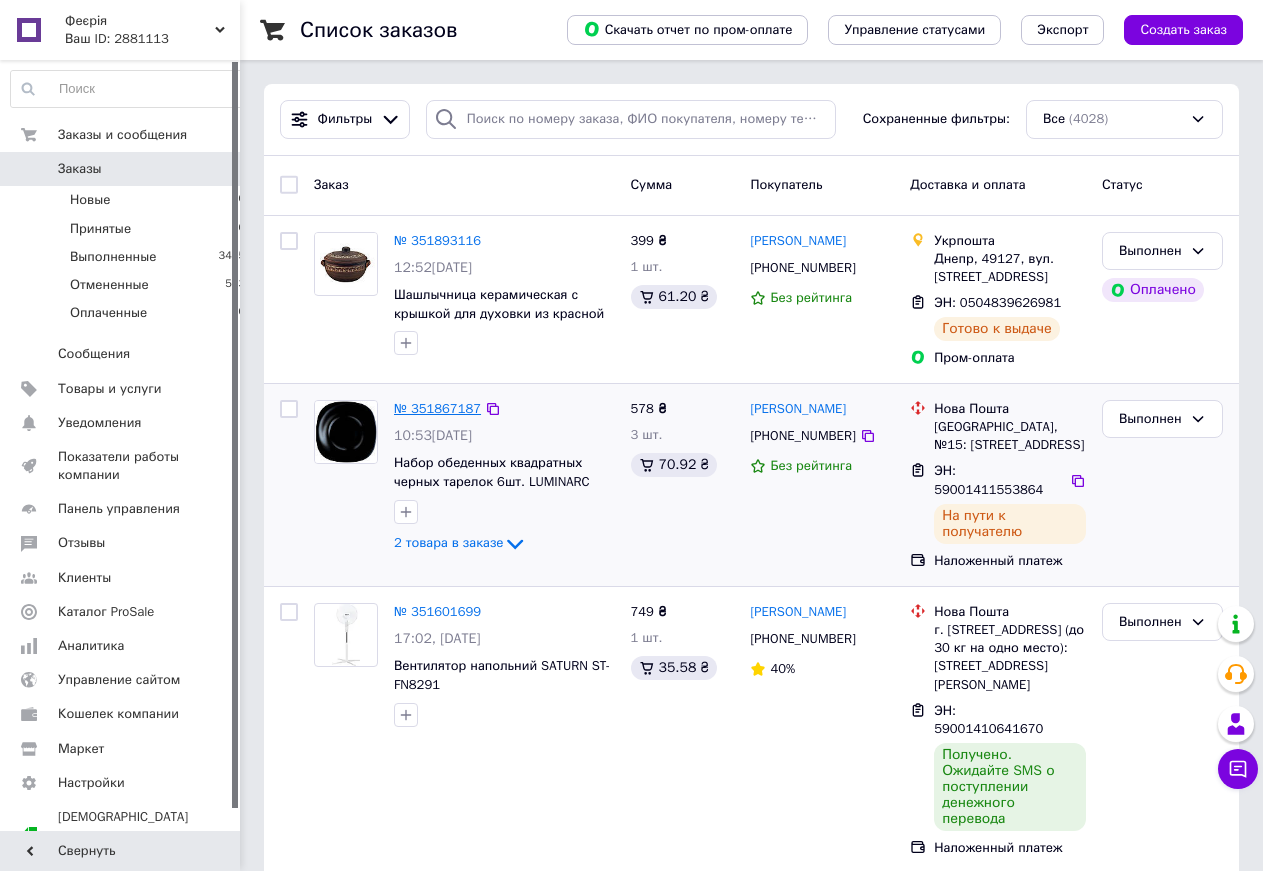 click on "№ 351867187" at bounding box center [437, 408] 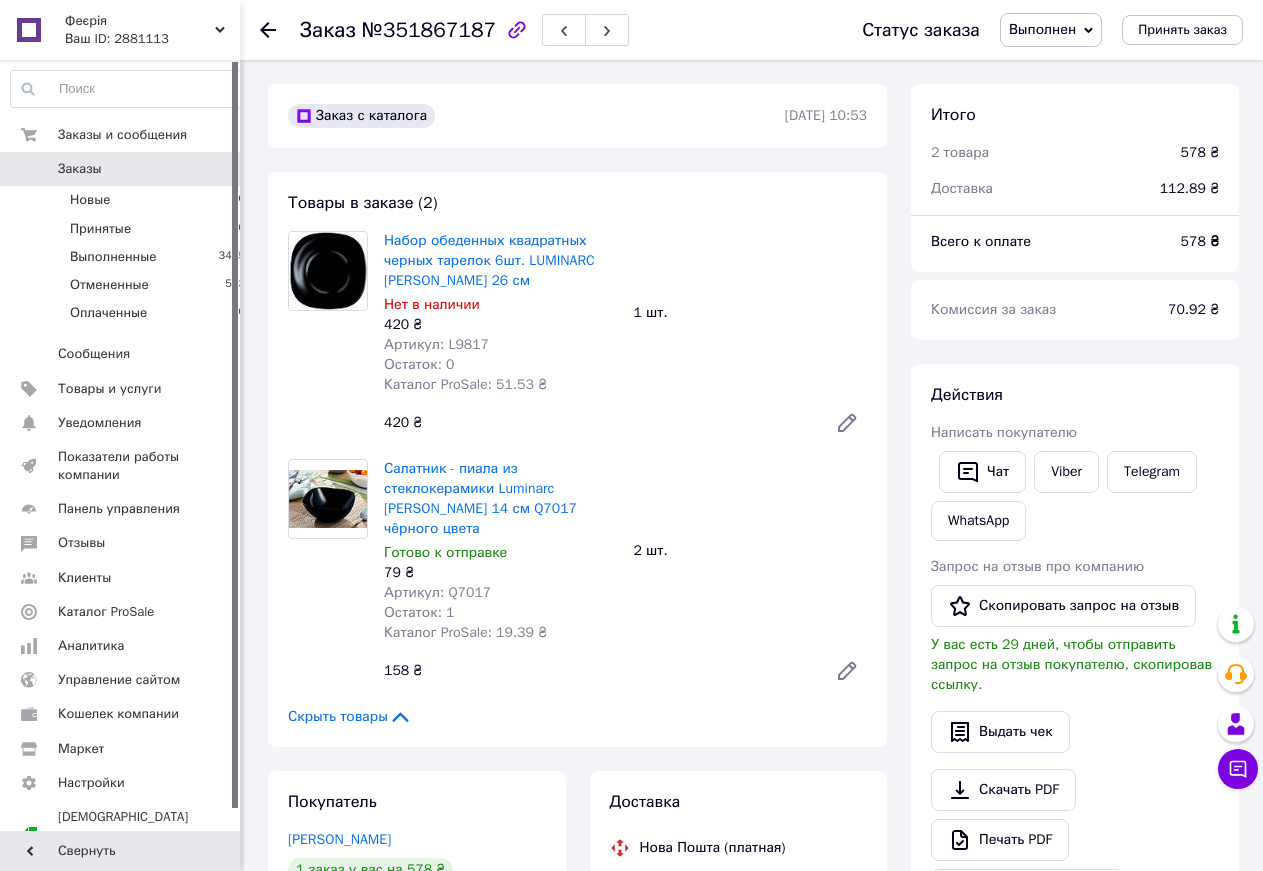scroll, scrollTop: 944, scrollLeft: 0, axis: vertical 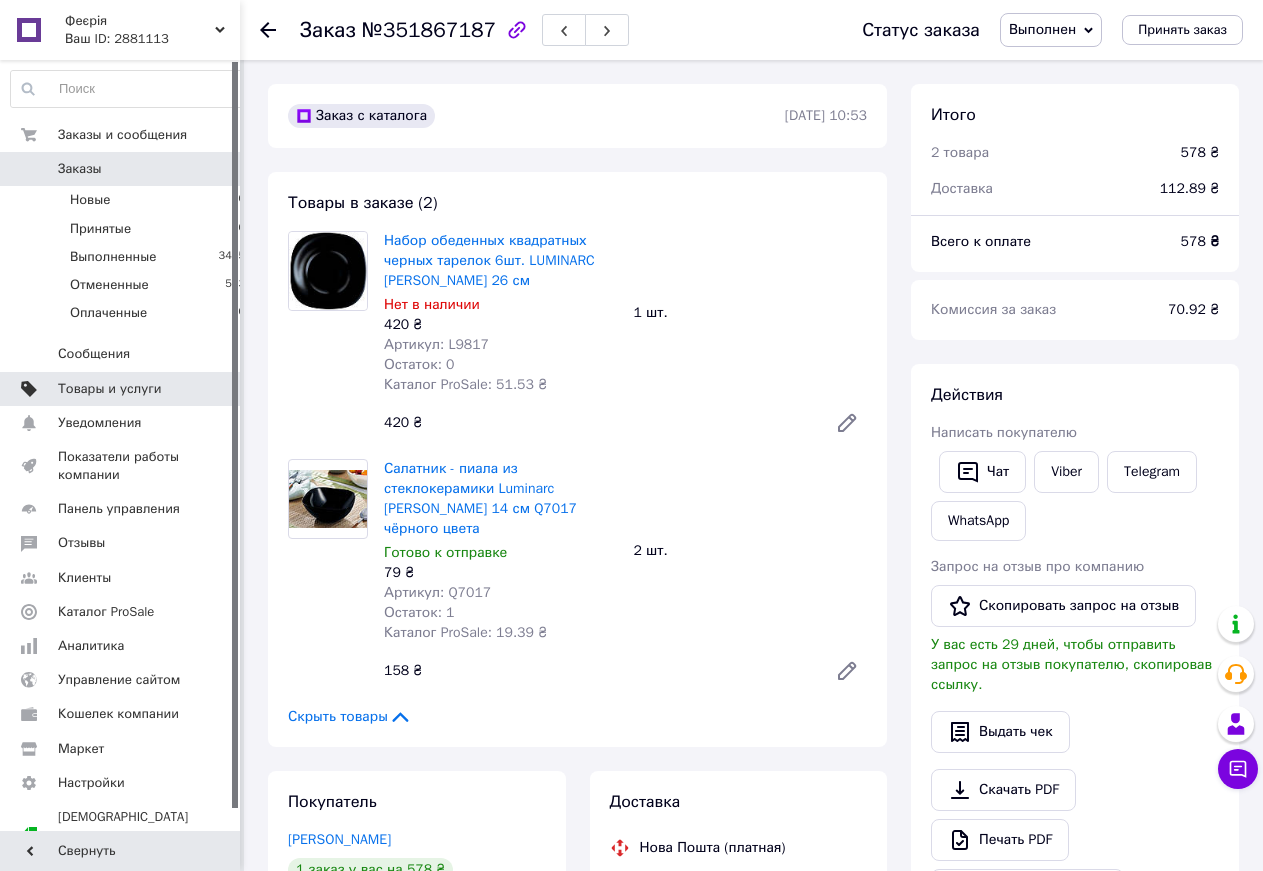 click on "Товары и услуги" at bounding box center [110, 389] 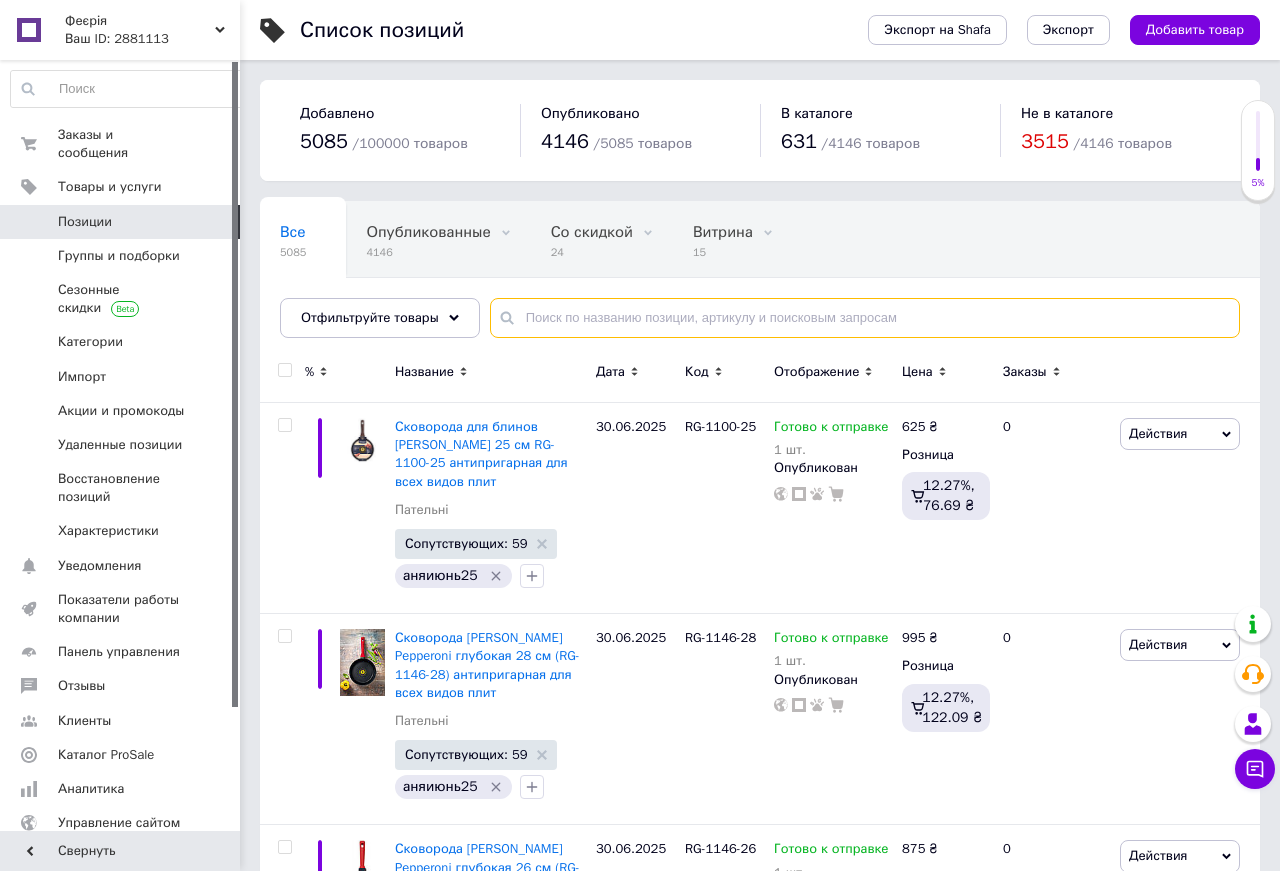 click at bounding box center (865, 318) 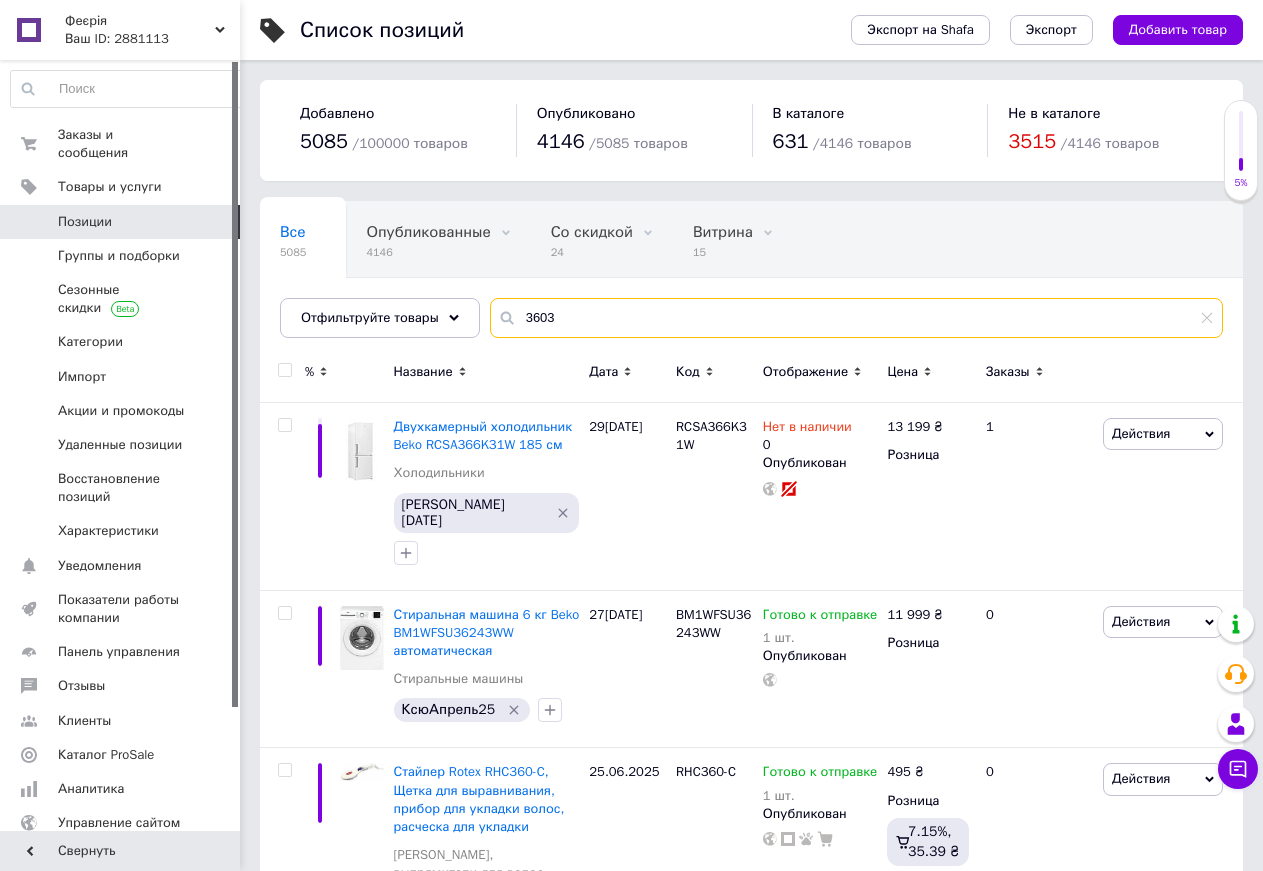 type on "3603" 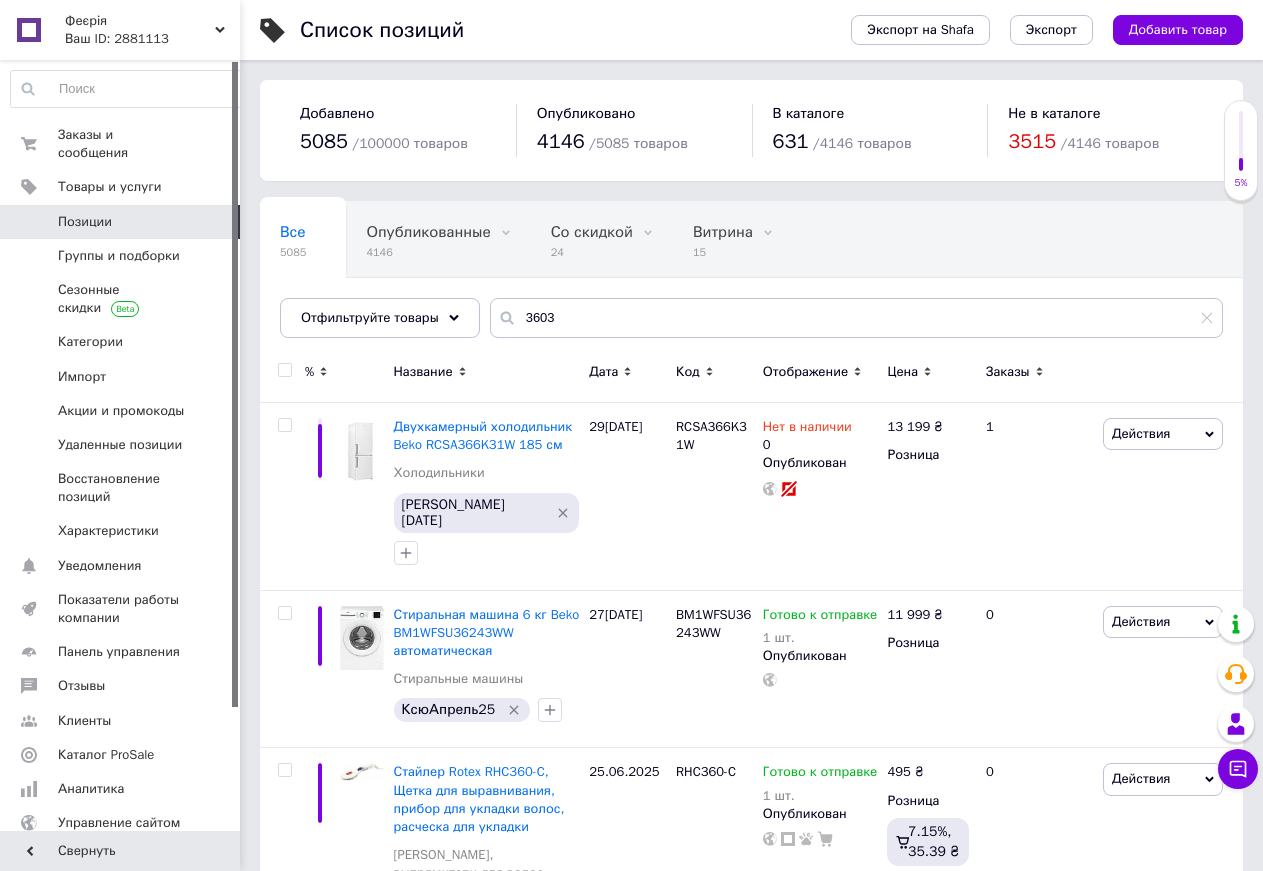 click on "Отображение" at bounding box center (805, 372) 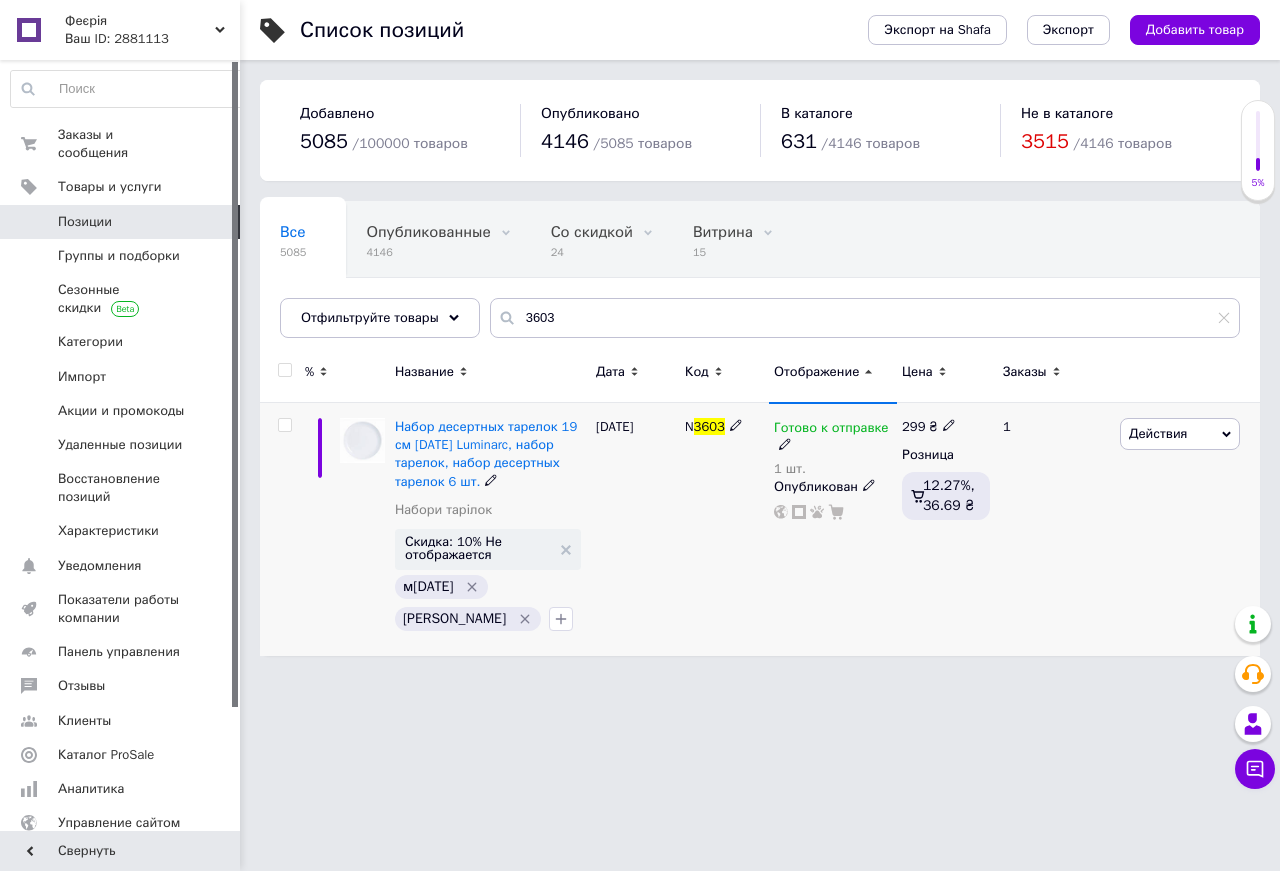 click on "Готово к отправке" at bounding box center (831, 430) 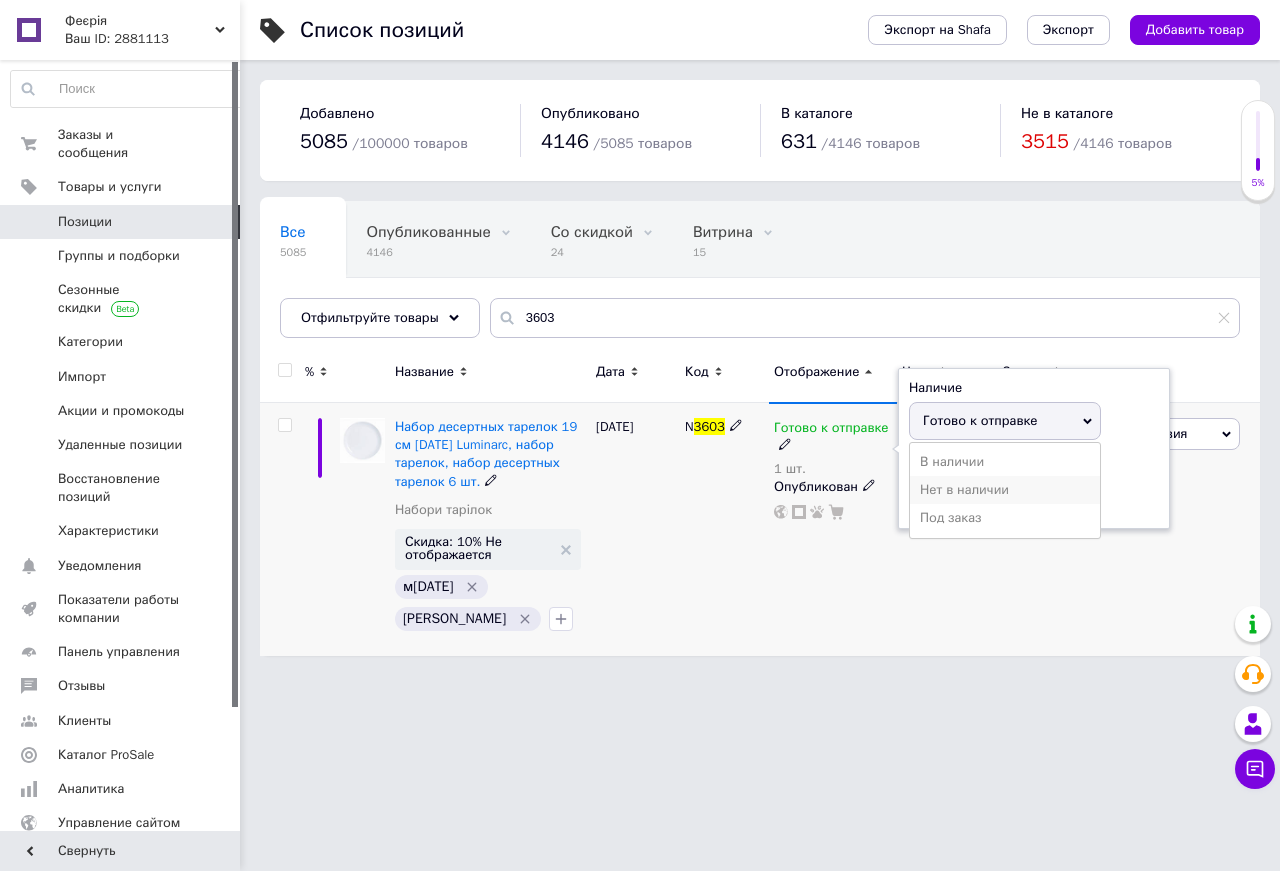 click on "Нет в наличии" at bounding box center [1005, 490] 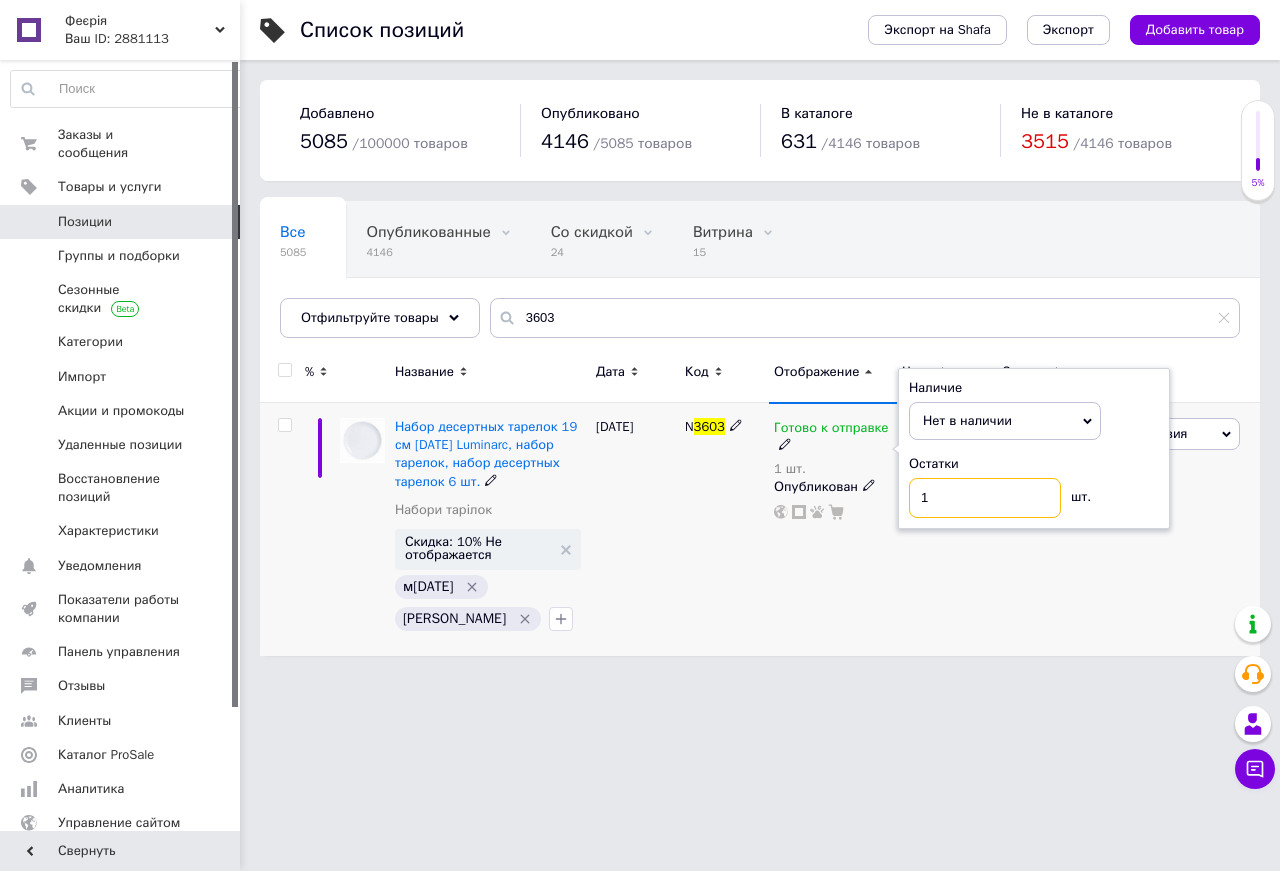 click on "1" at bounding box center (985, 498) 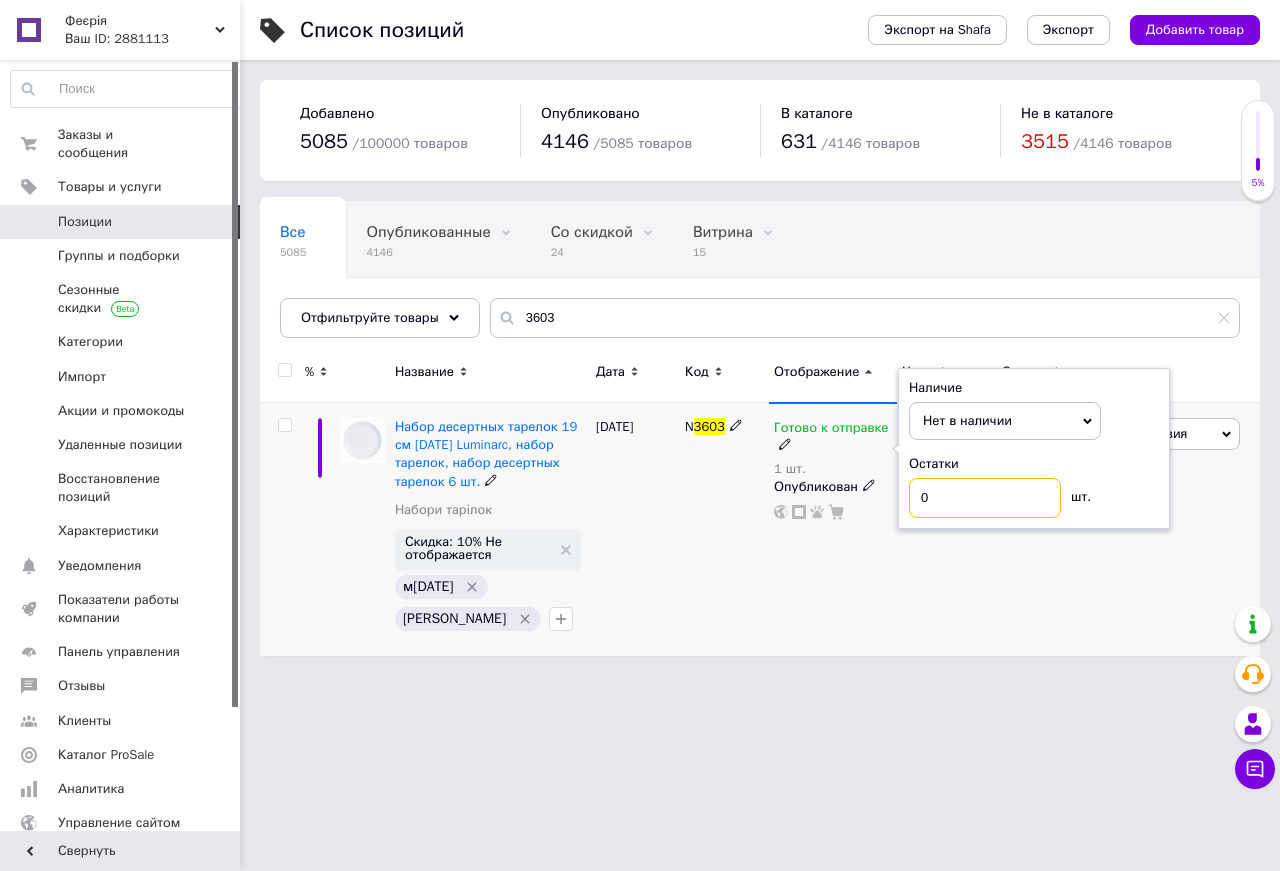 type on "0" 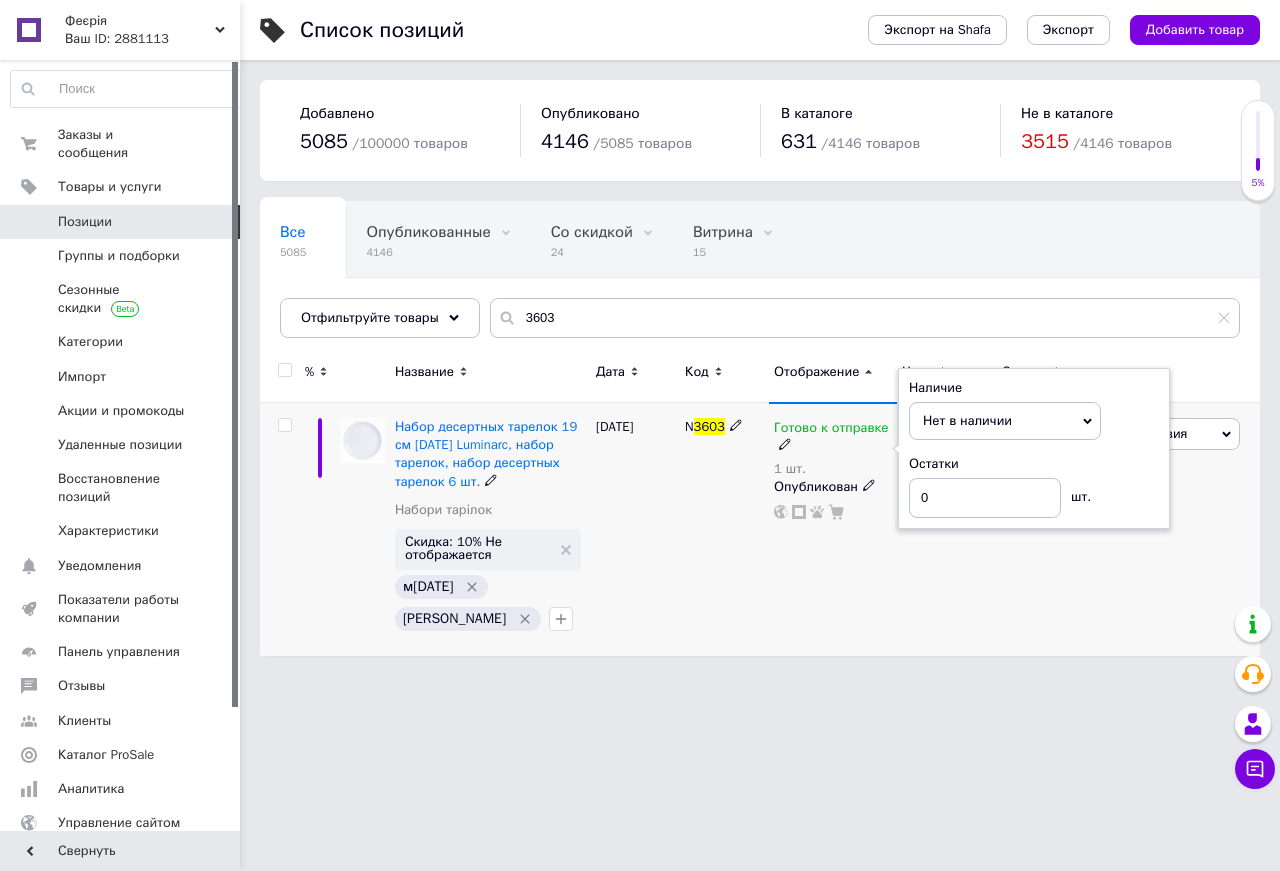 click on "N 3603" at bounding box center (724, 530) 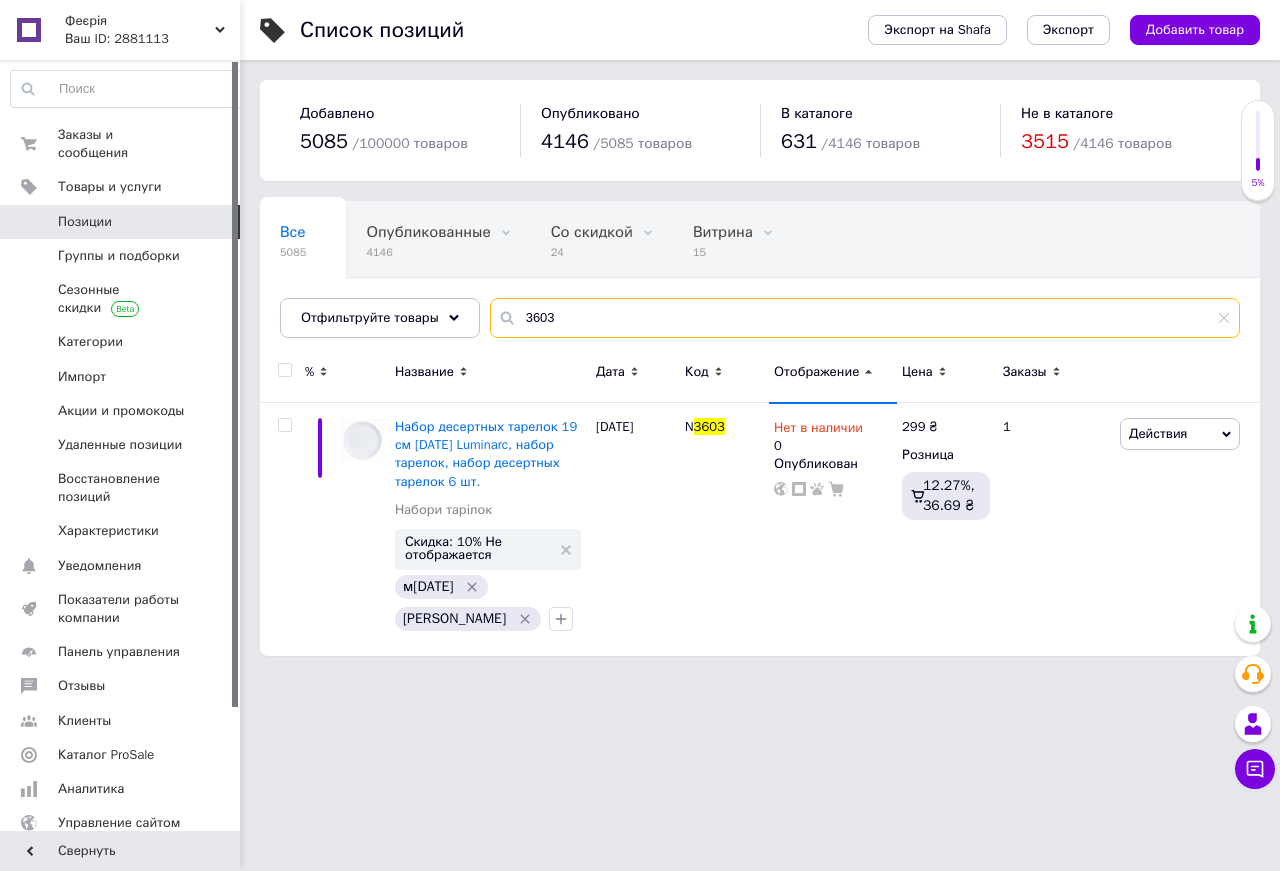 click on "3603" at bounding box center (865, 318) 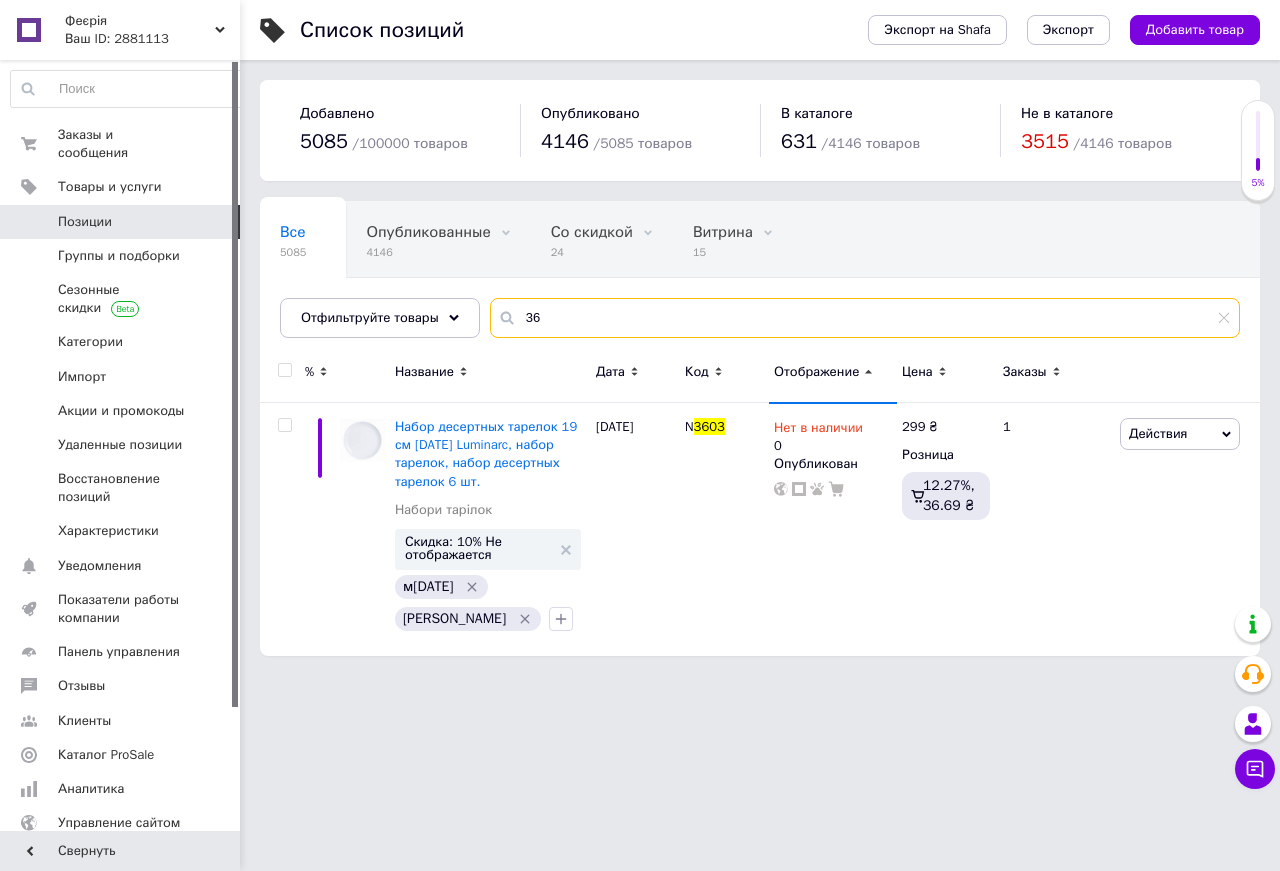 type on "3" 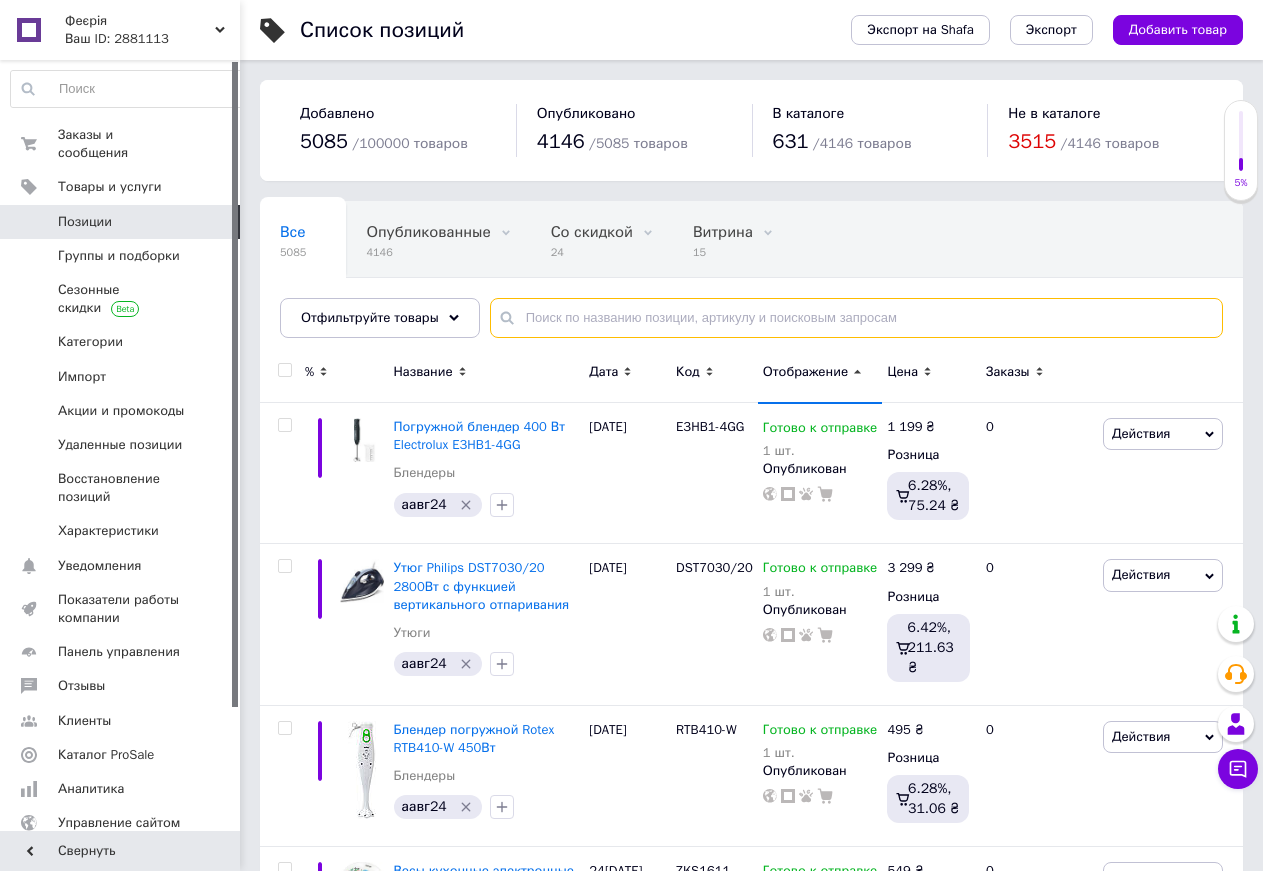 drag, startPoint x: 546, startPoint y: 323, endPoint x: 552, endPoint y: 314, distance: 10.816654 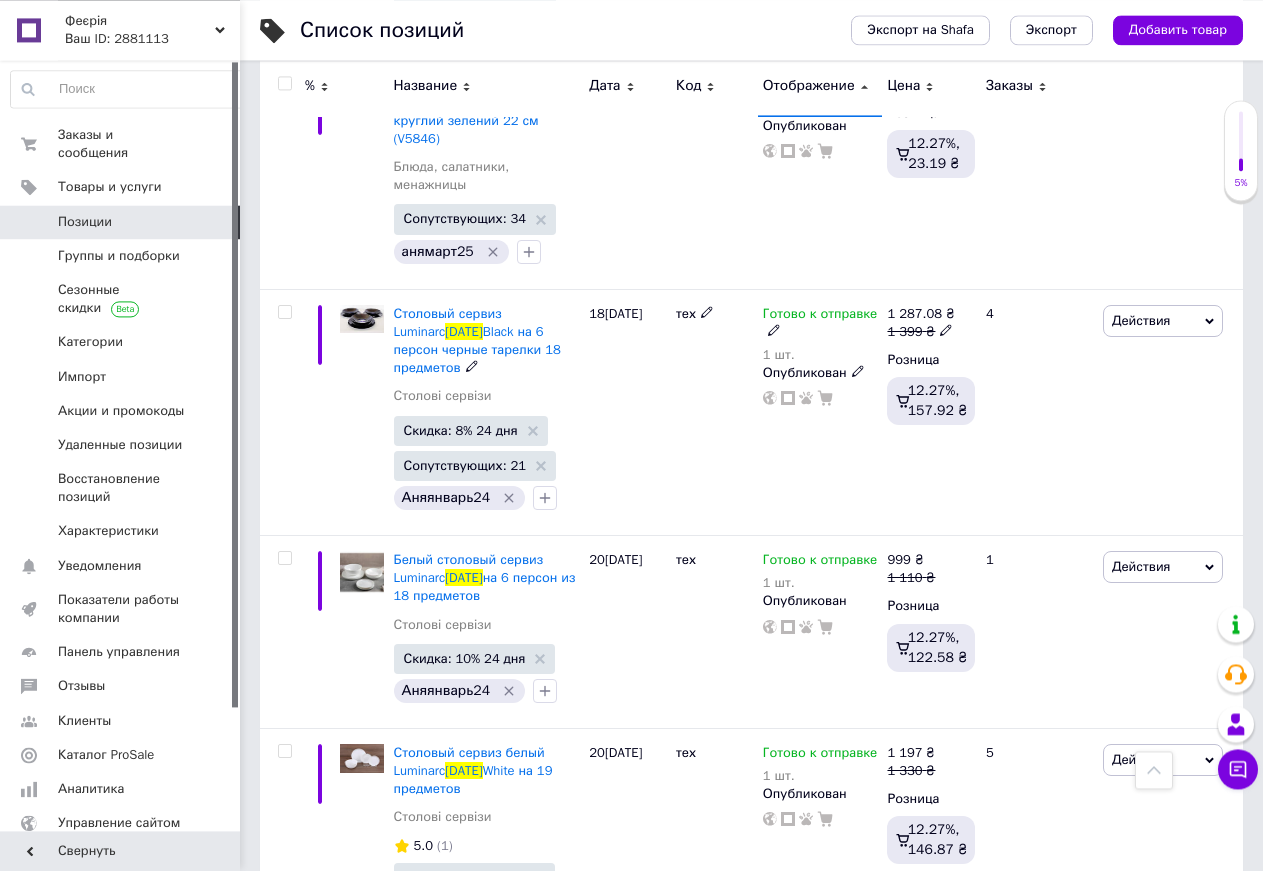 scroll, scrollTop: 918, scrollLeft: 0, axis: vertical 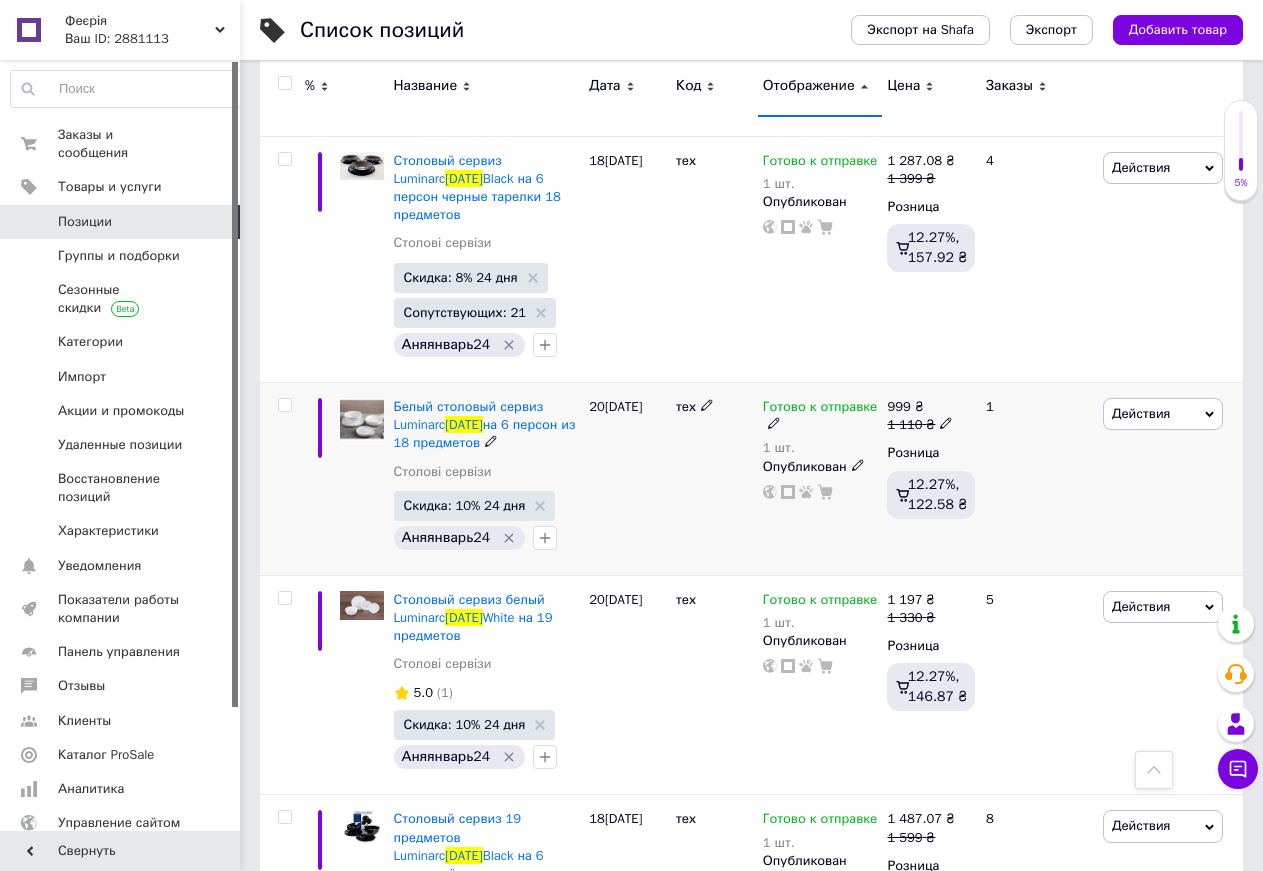 type on "[DATE]" 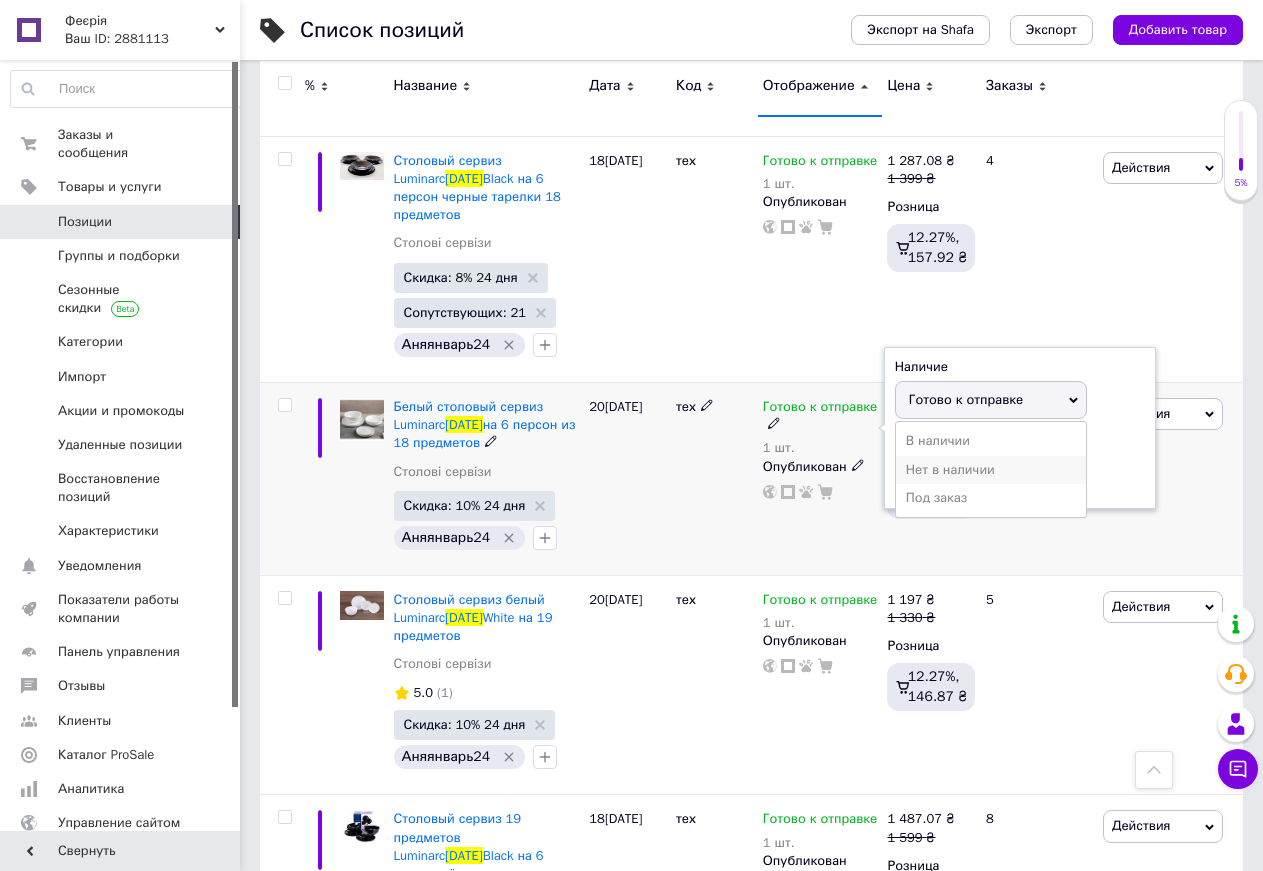 click on "Нет в наличии" at bounding box center [991, 470] 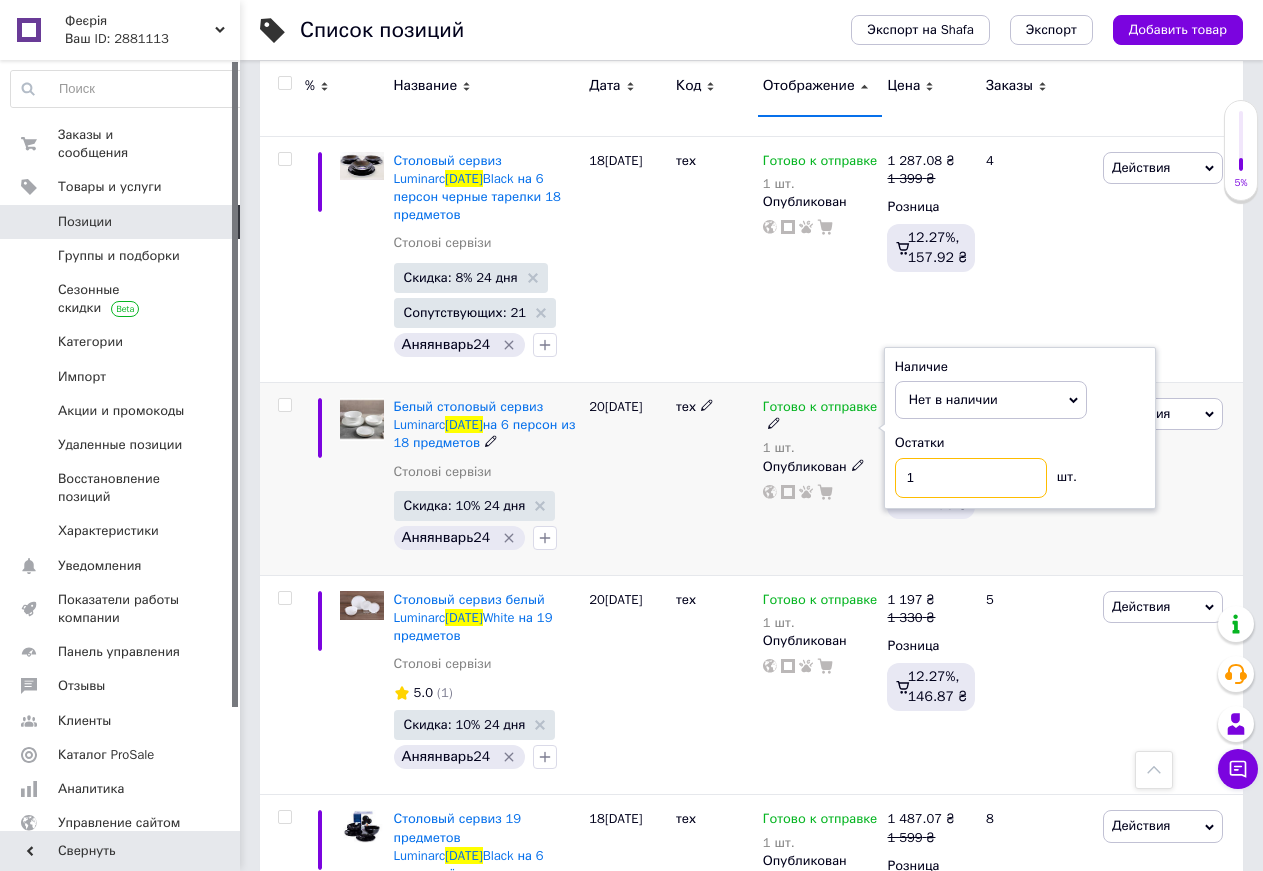 click on "1" at bounding box center [971, 478] 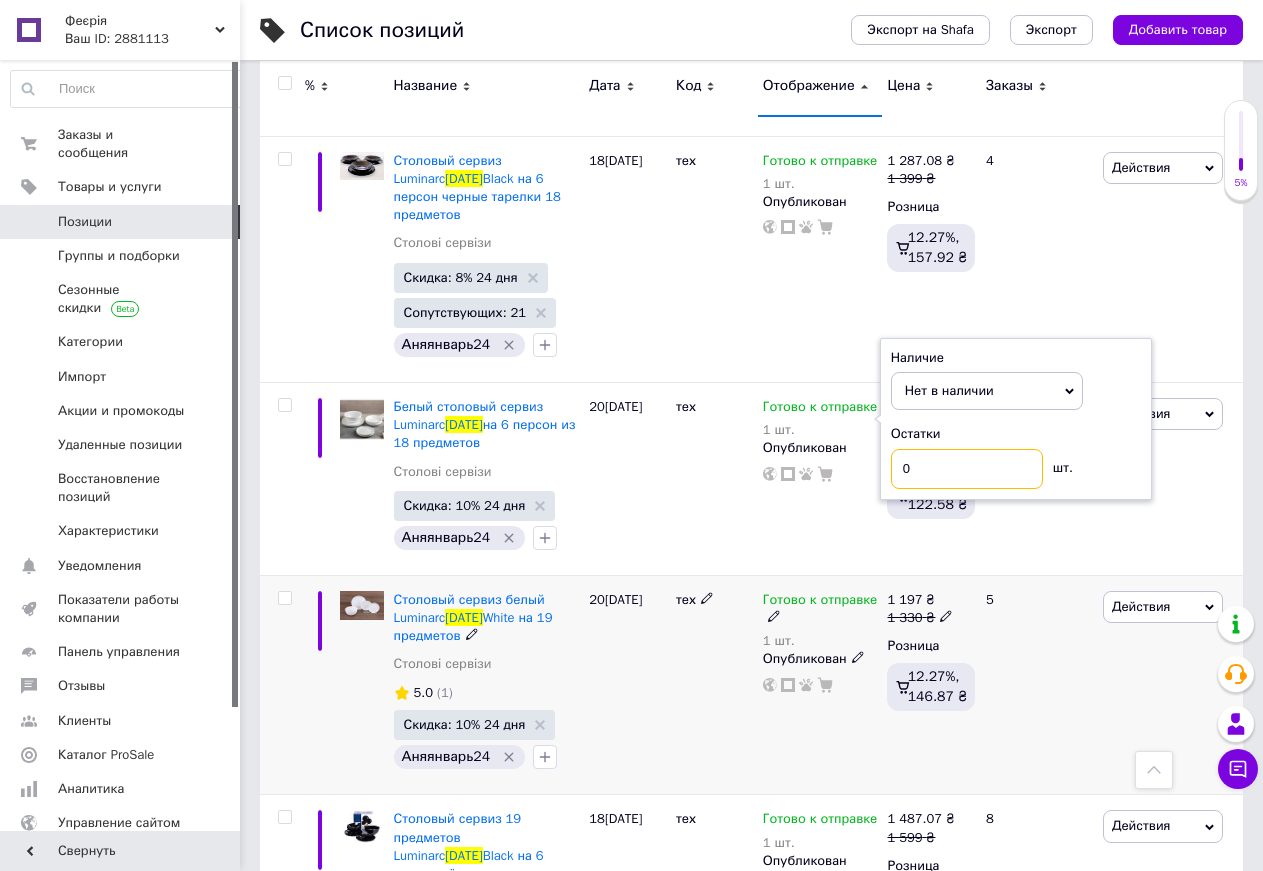 type on "0" 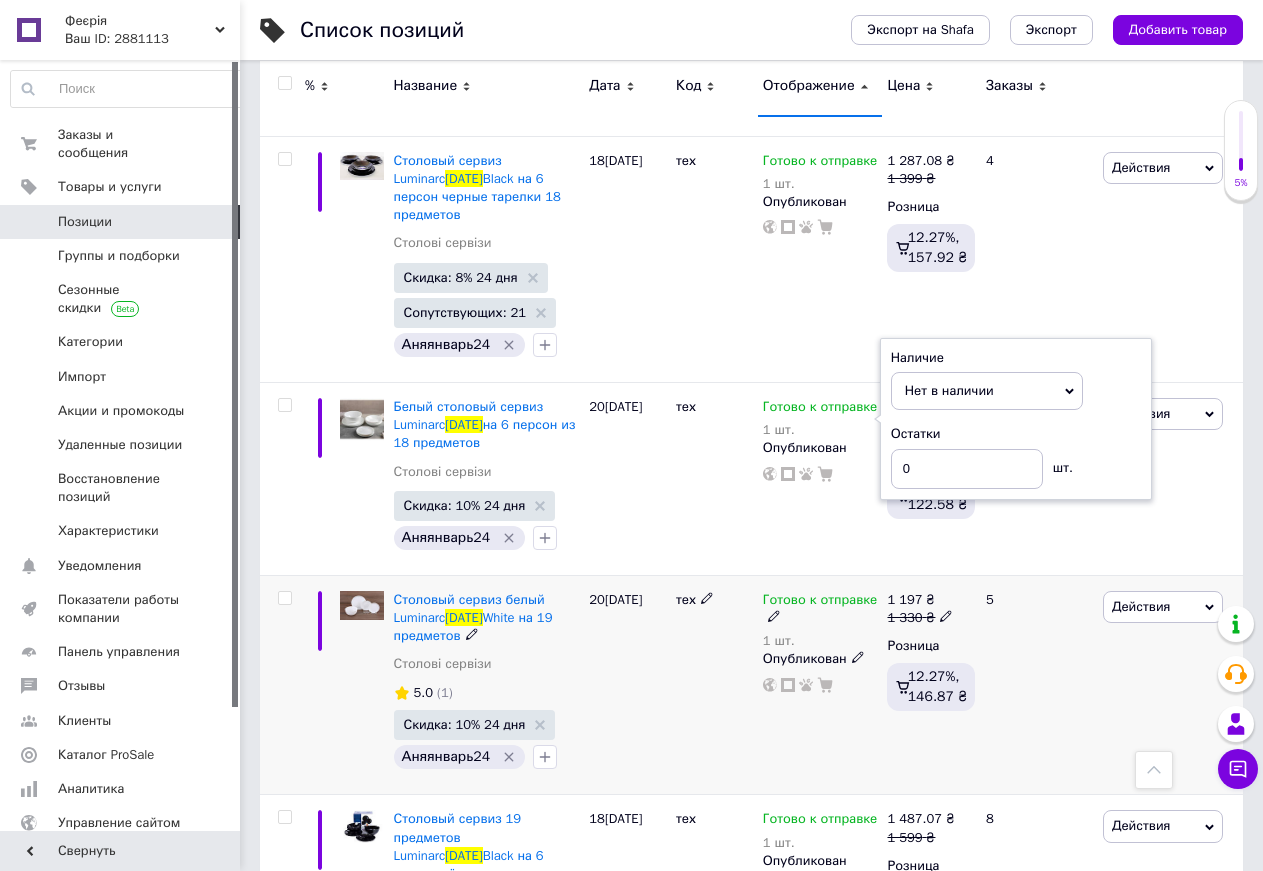 click on "Готово к отправке" at bounding box center (820, 602) 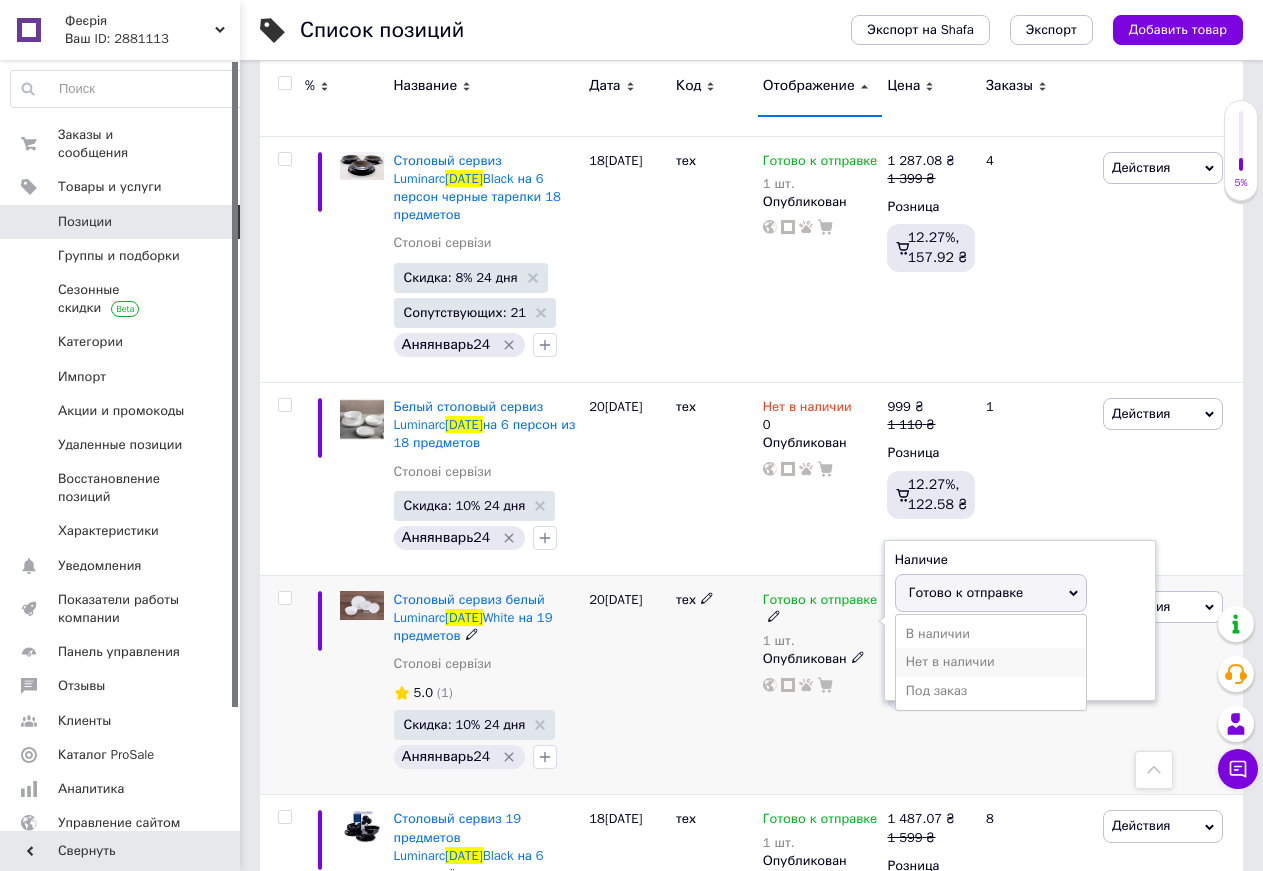 click on "Нет в наличии" at bounding box center (991, 662) 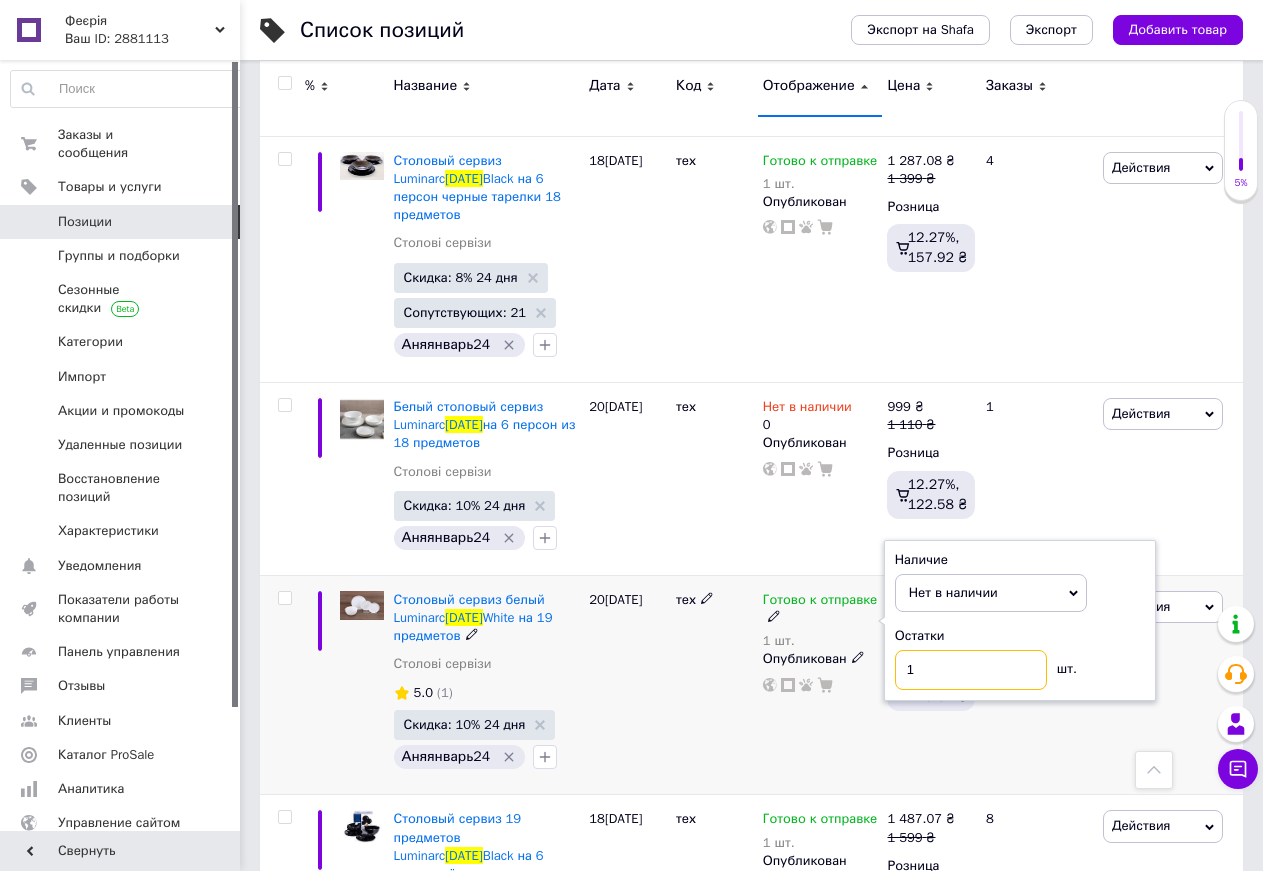 click on "1" at bounding box center [971, 670] 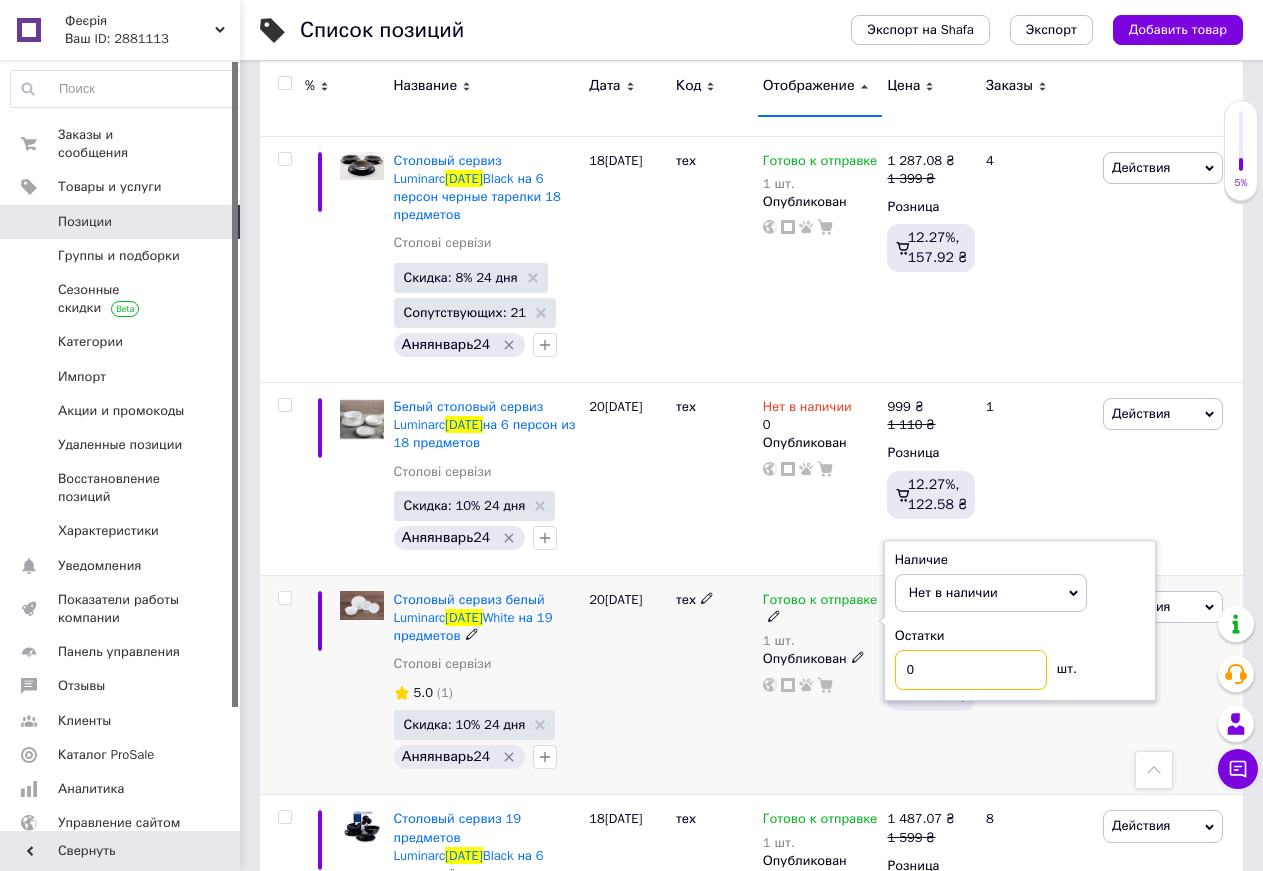 type on "0" 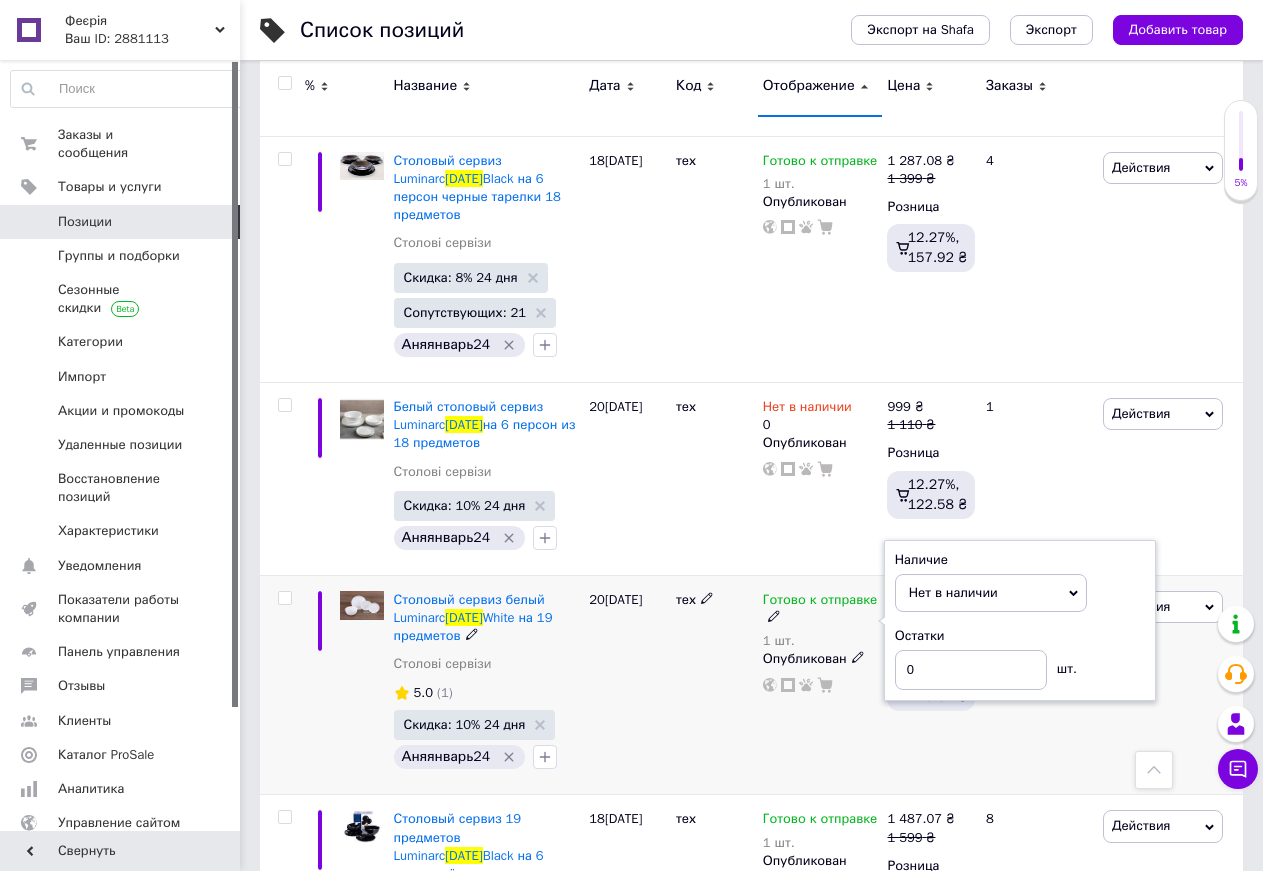 click on "20[DATE]" at bounding box center (627, 685) 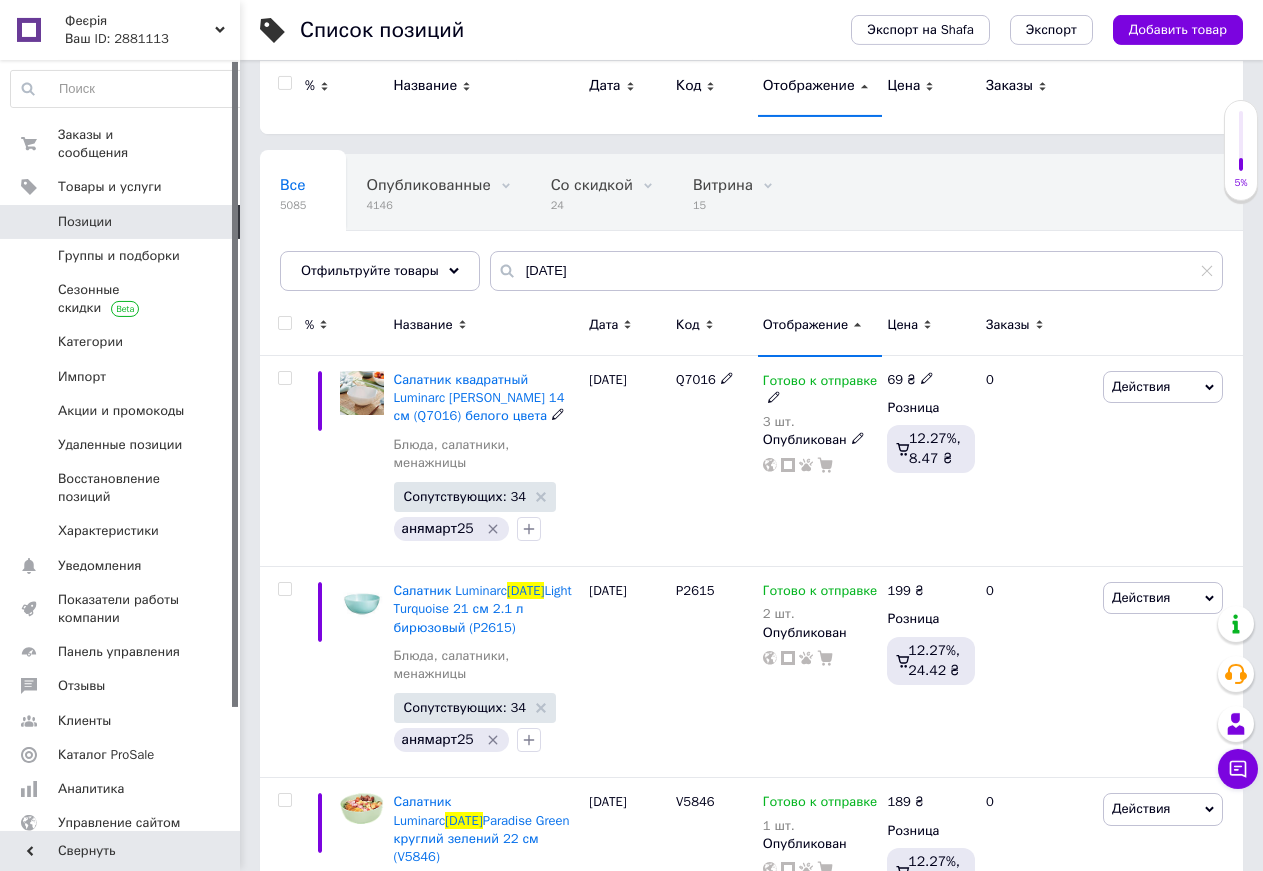 scroll, scrollTop: 0, scrollLeft: 0, axis: both 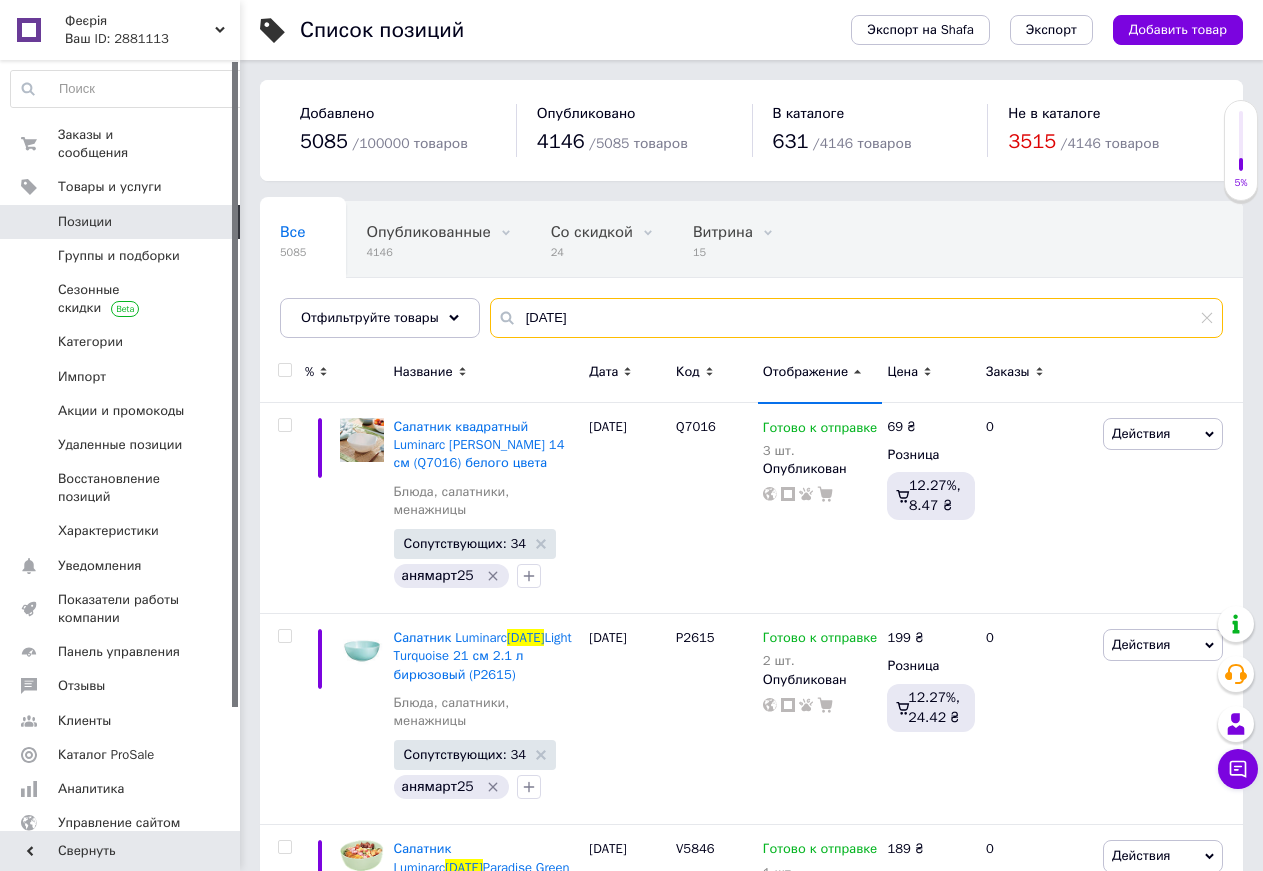 click on "[DATE]" at bounding box center (856, 318) 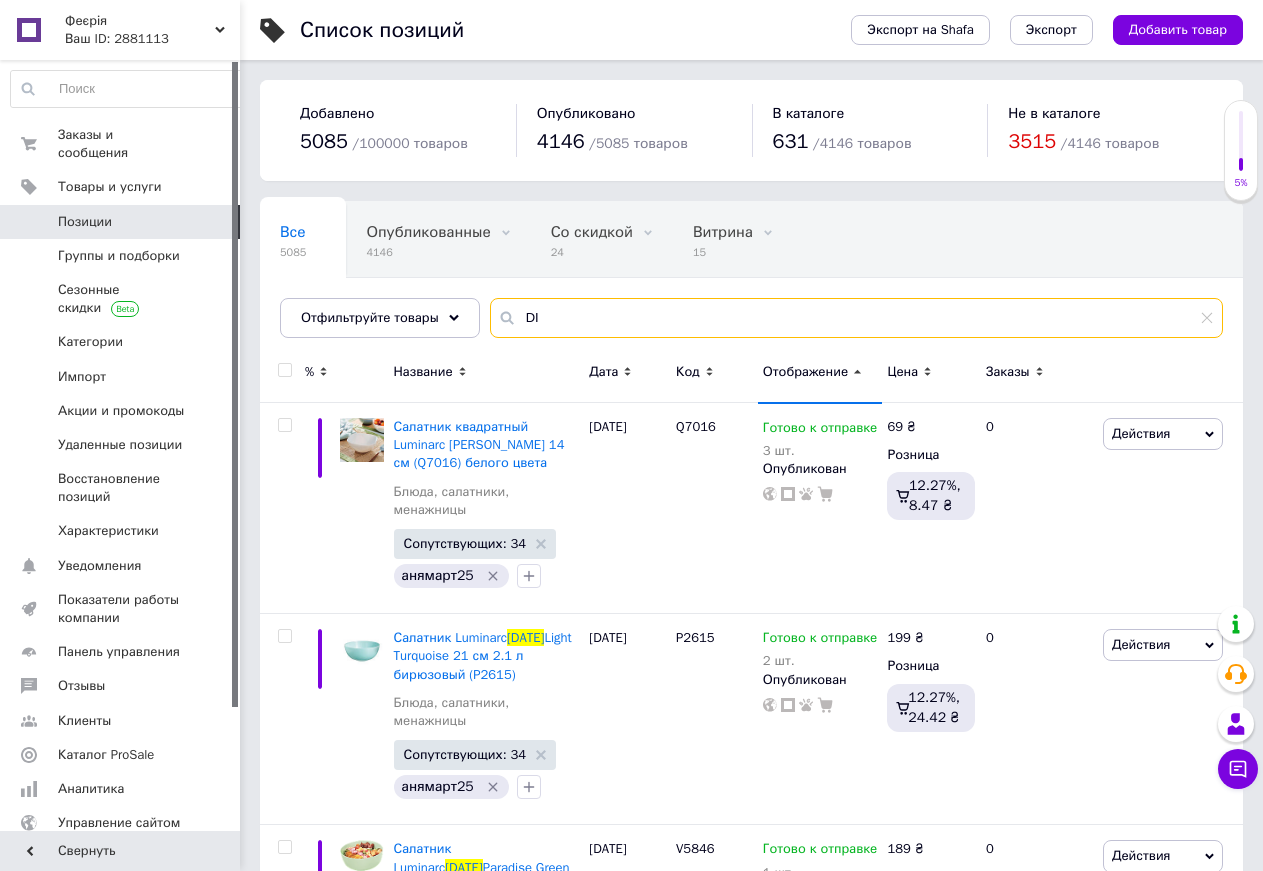 type on "D" 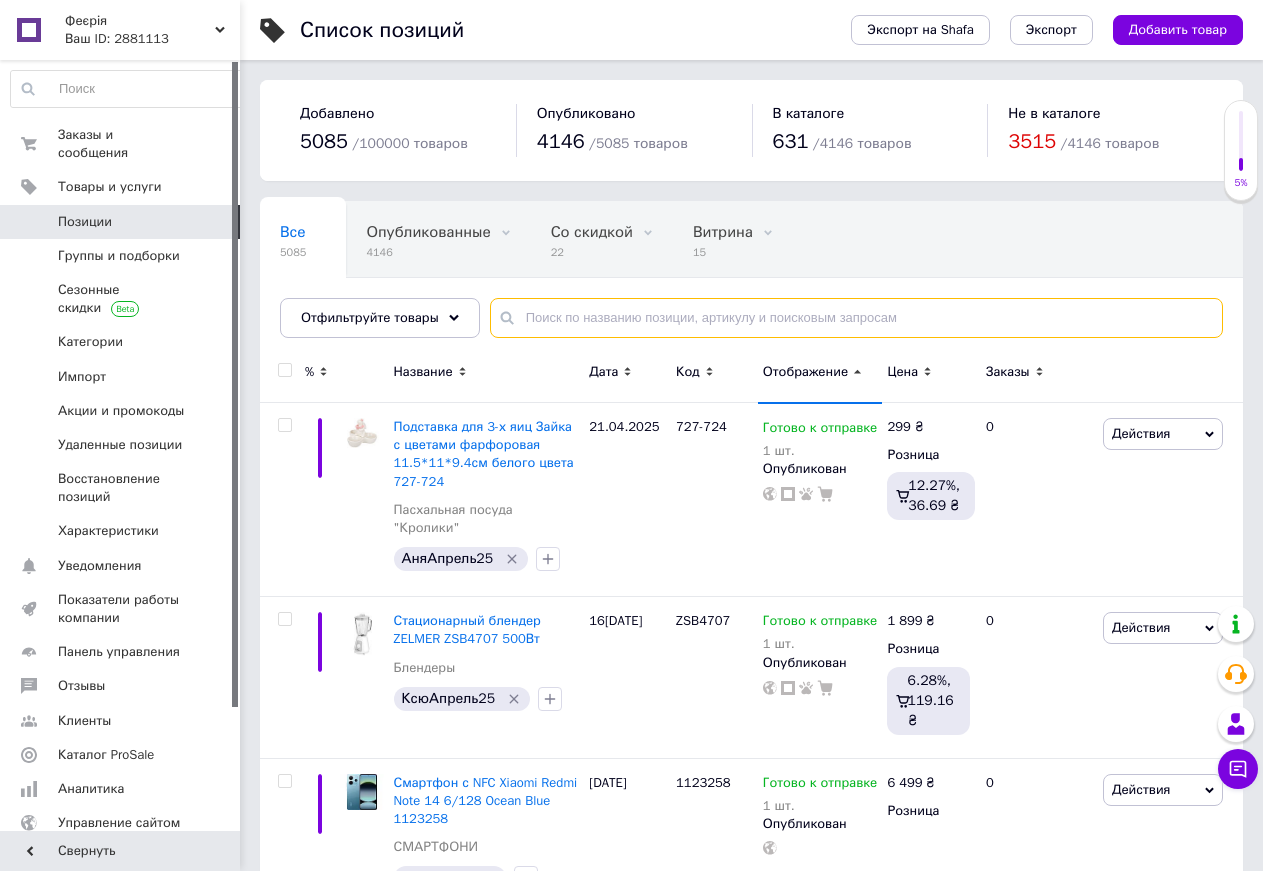 type 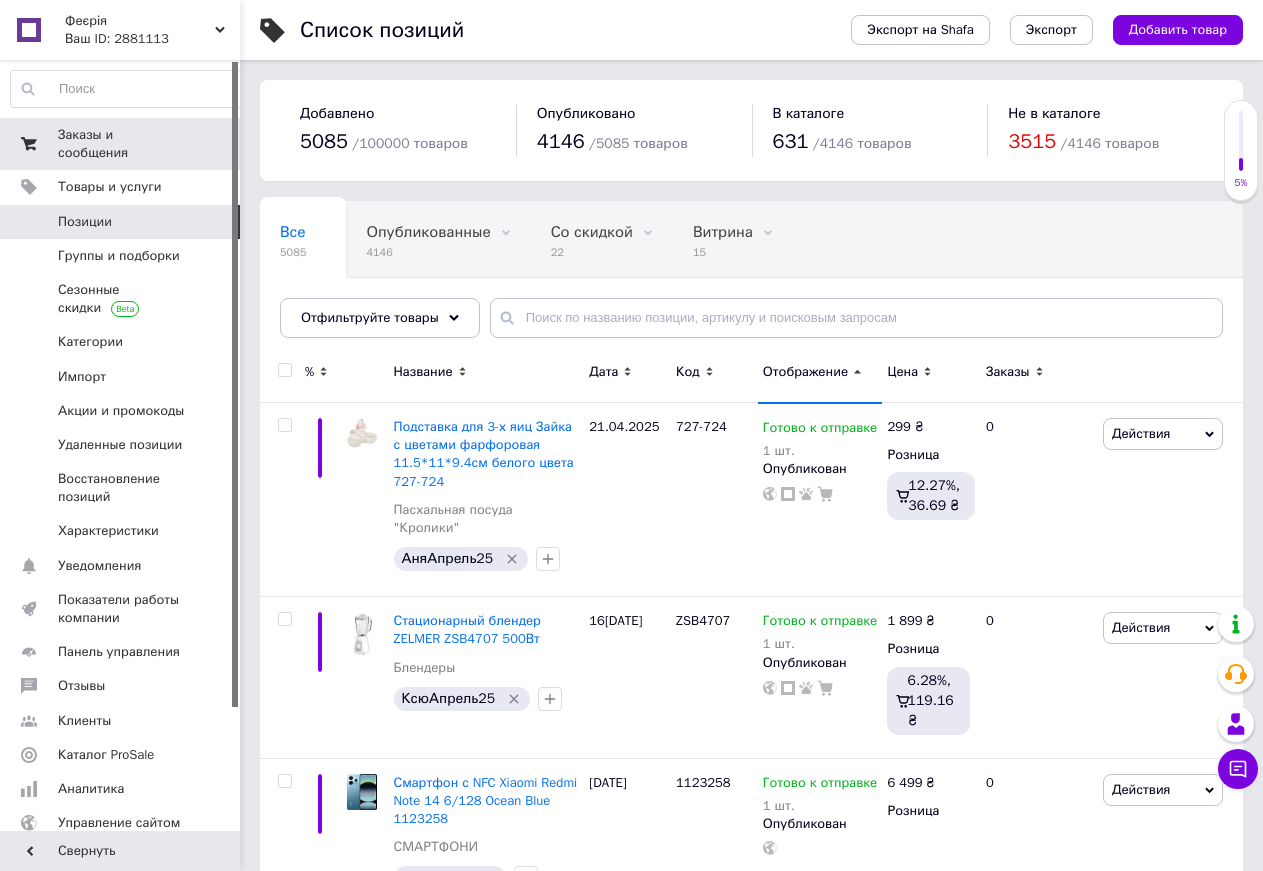 click on "Заказы и сообщения 0 0" at bounding box center (128, 144) 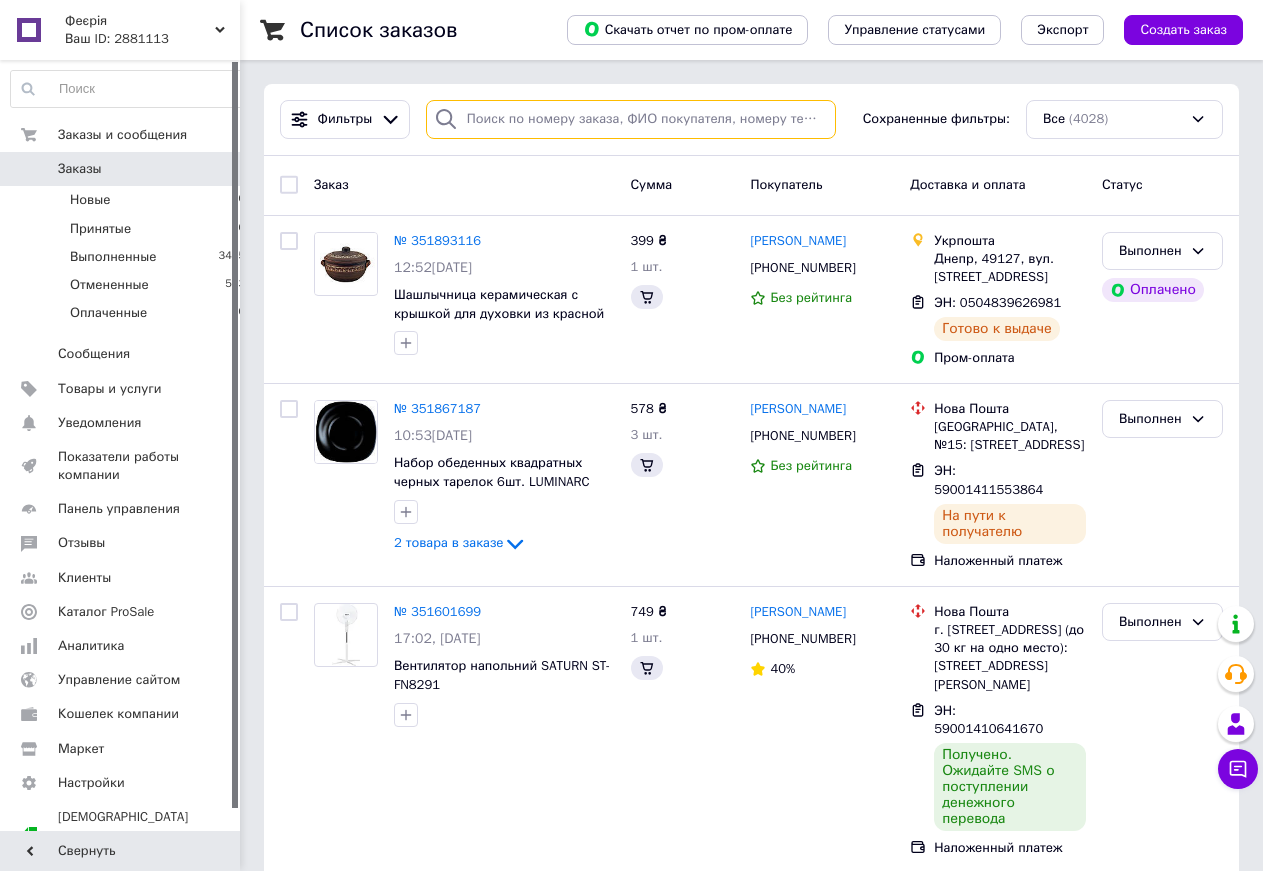 click at bounding box center [631, 119] 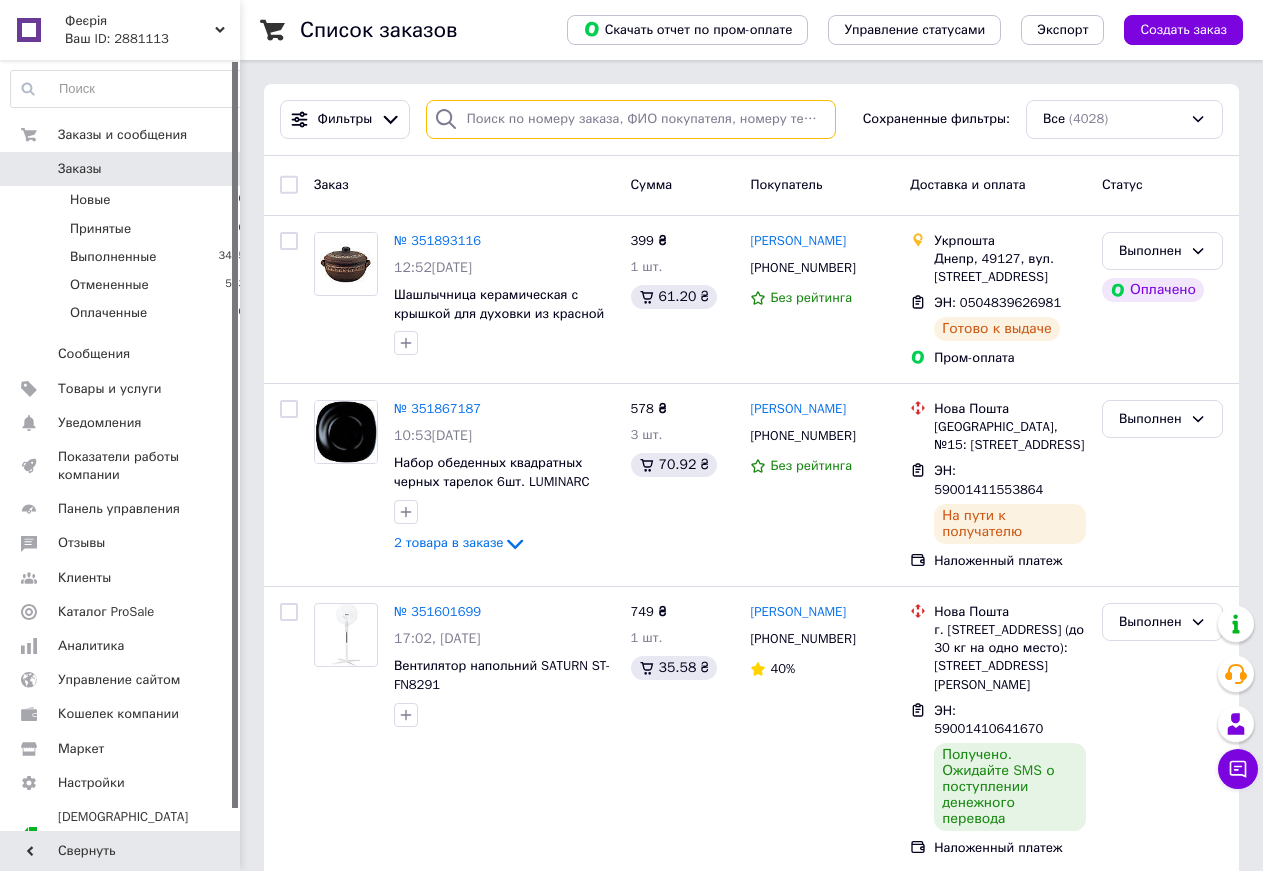 paste on "351358962" 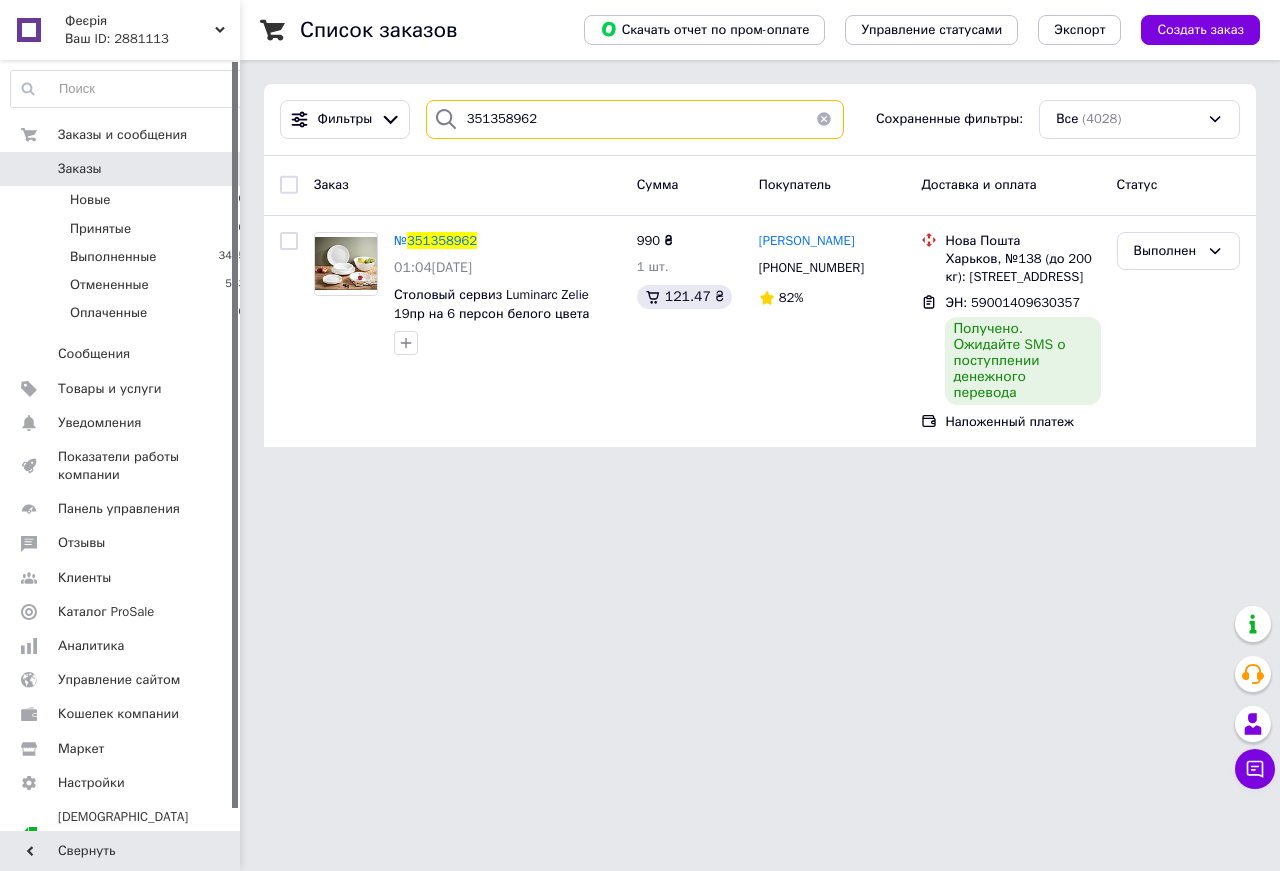 type on "351358962" 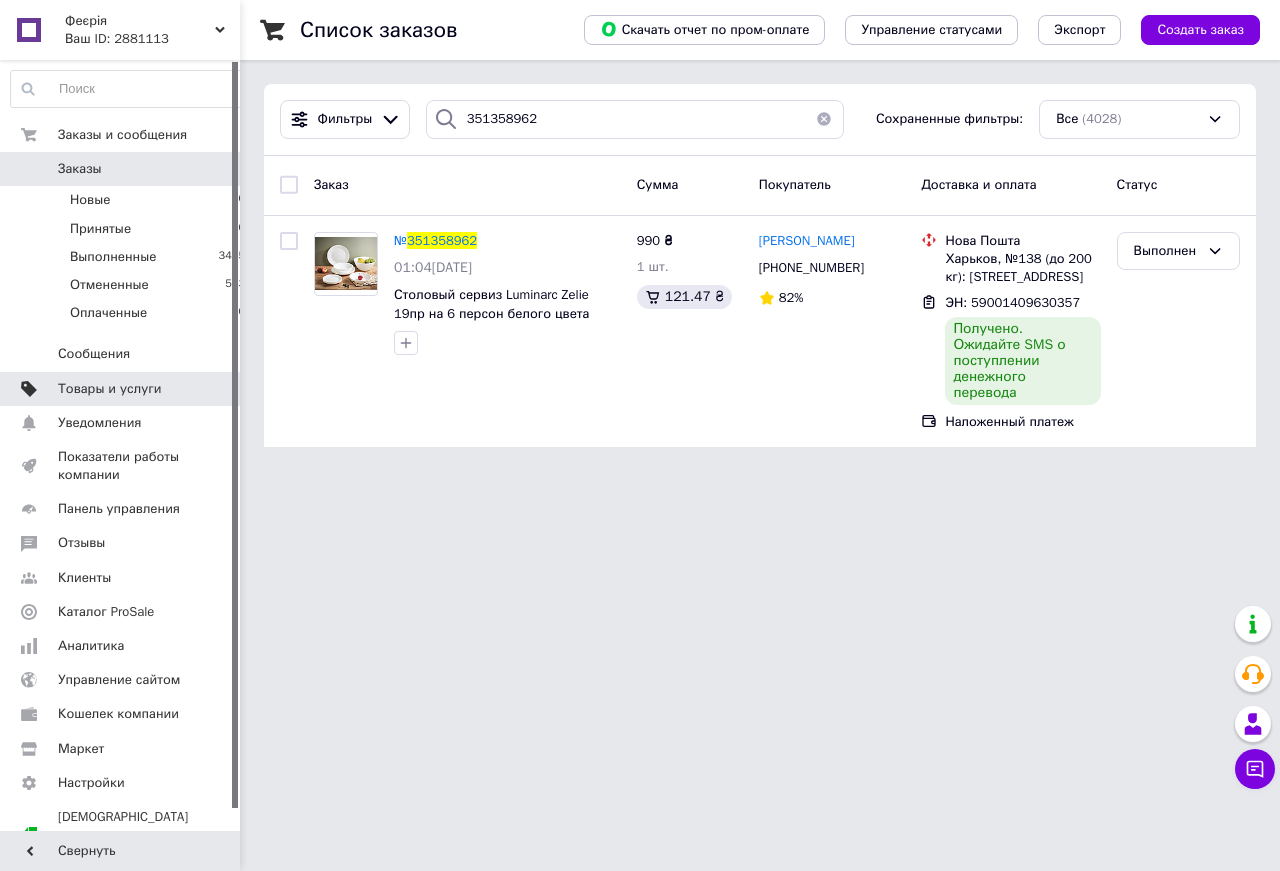 click on "Товары и услуги" at bounding box center (110, 389) 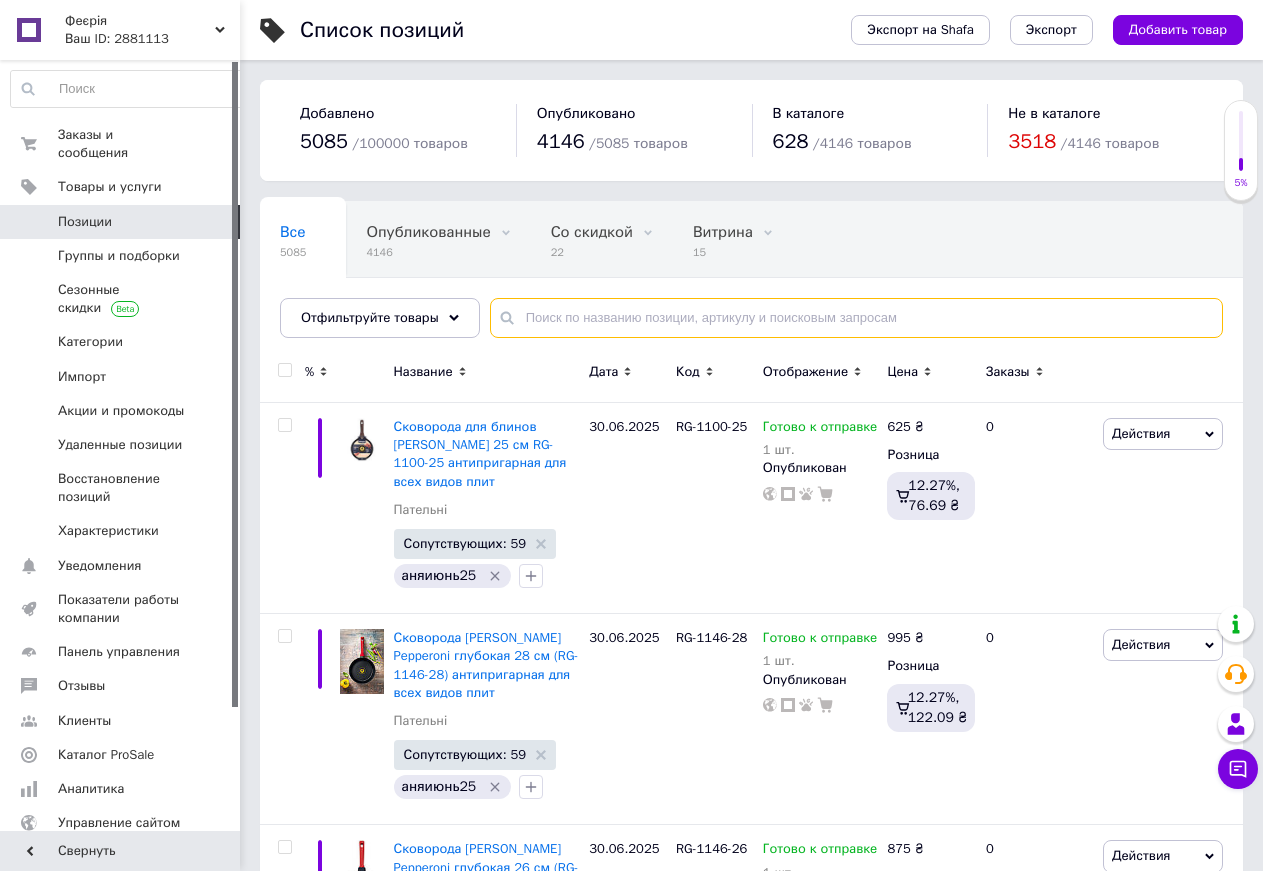 click at bounding box center (856, 318) 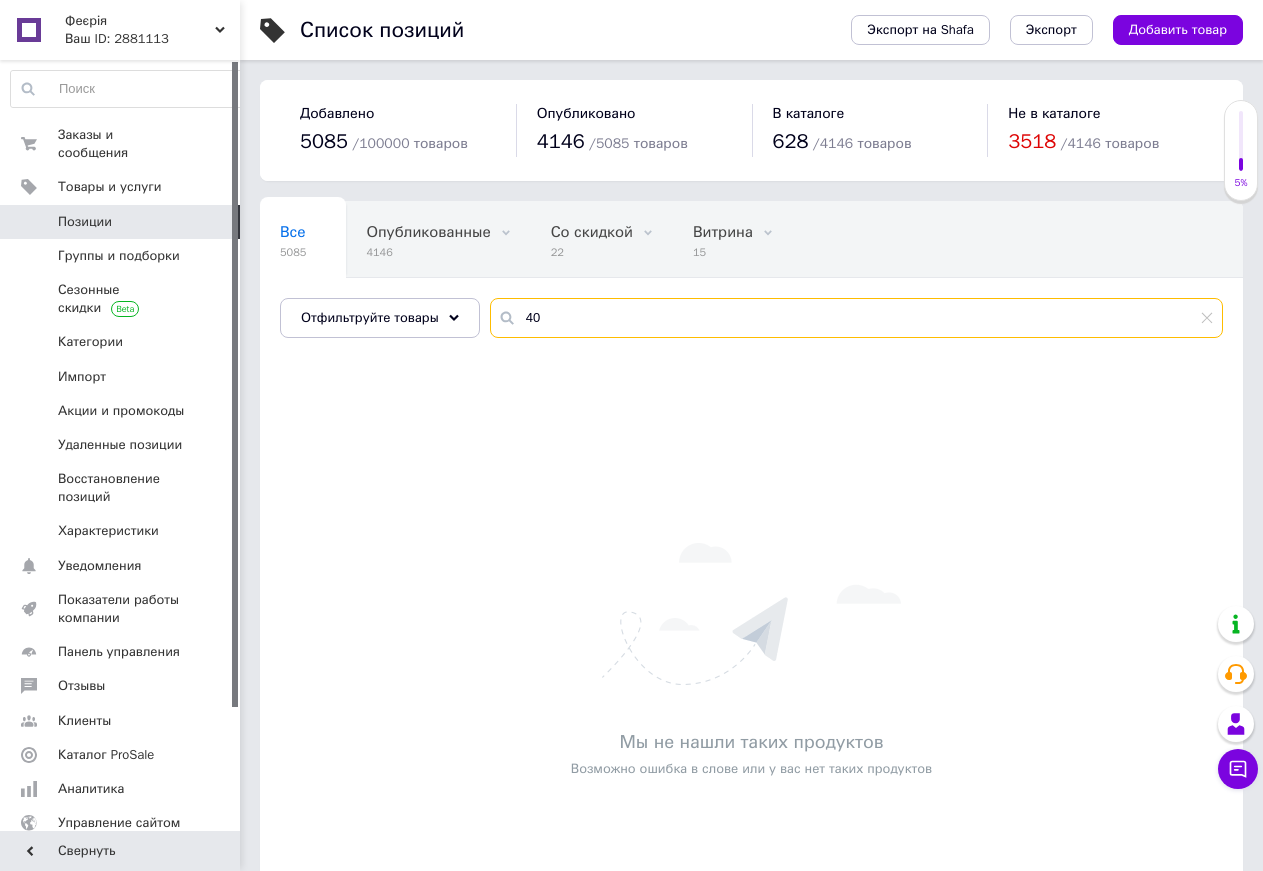type on "4" 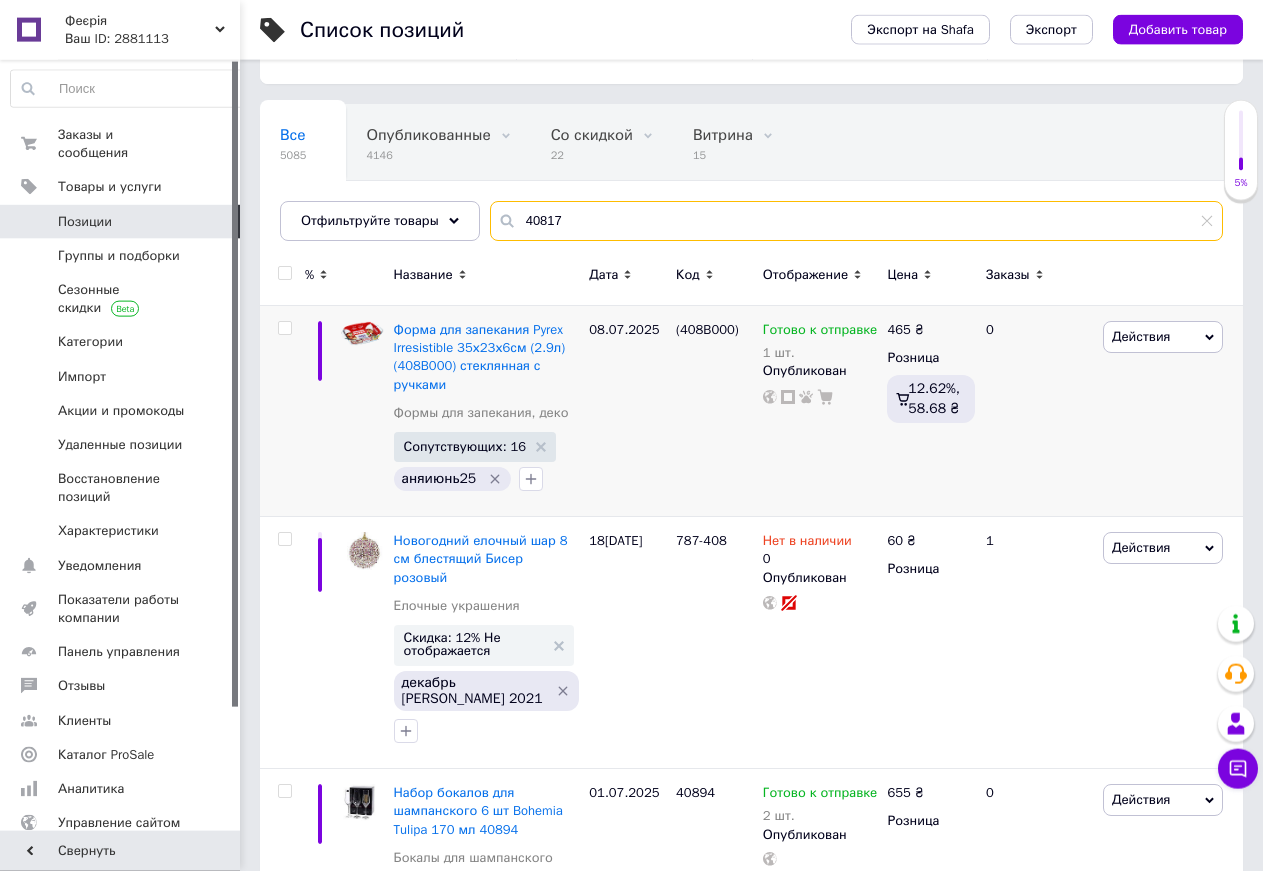 scroll, scrollTop: 137, scrollLeft: 0, axis: vertical 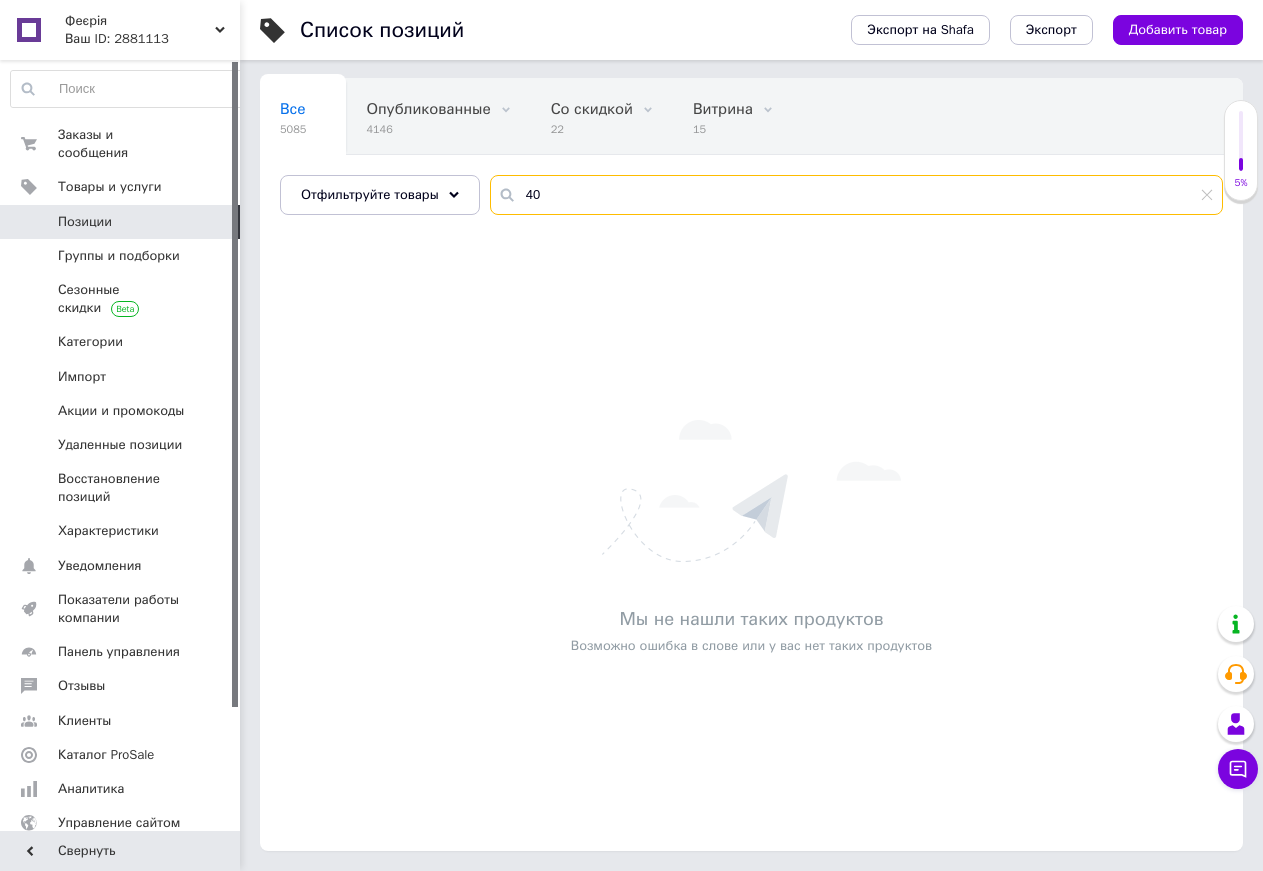 type on "4" 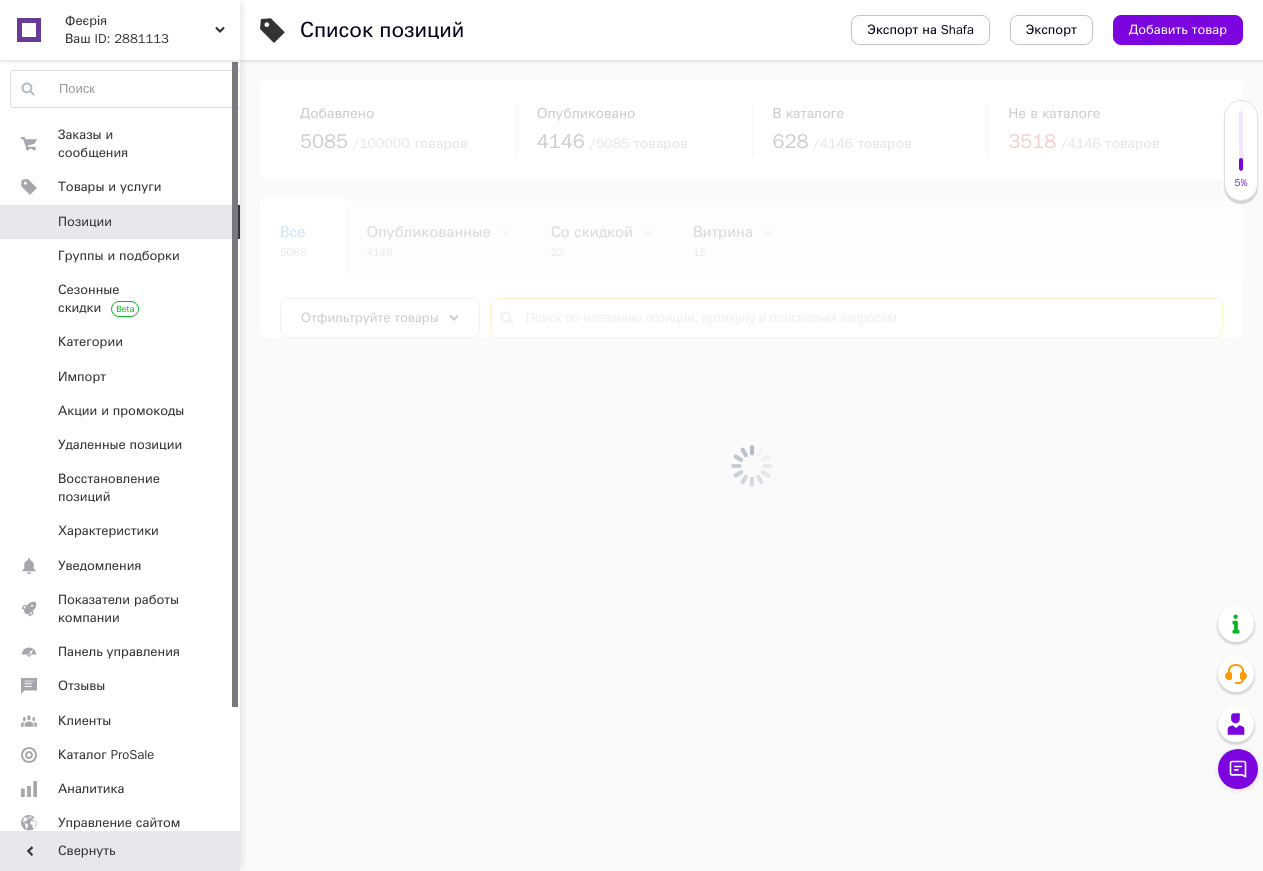 scroll, scrollTop: 0, scrollLeft: 0, axis: both 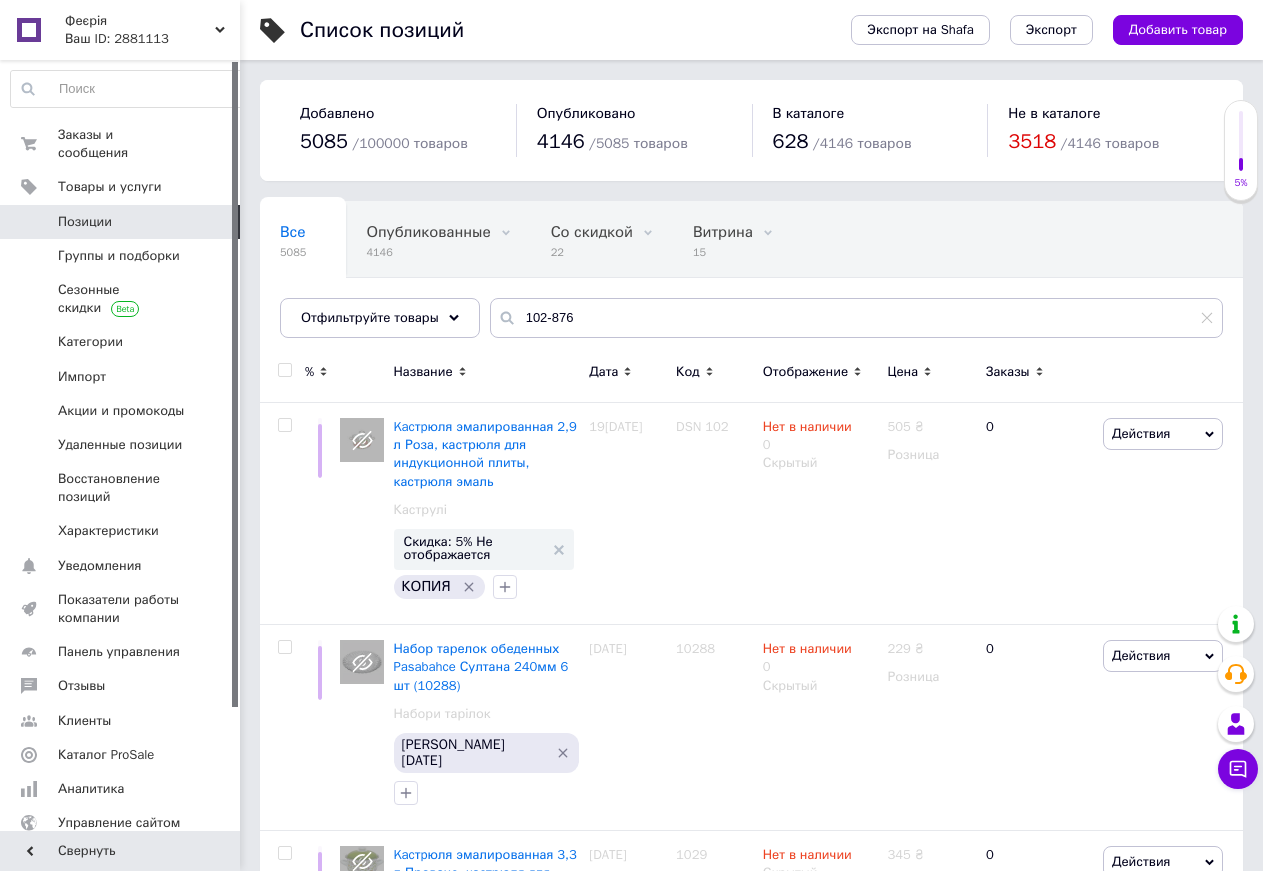 click on "Отображение" at bounding box center [805, 372] 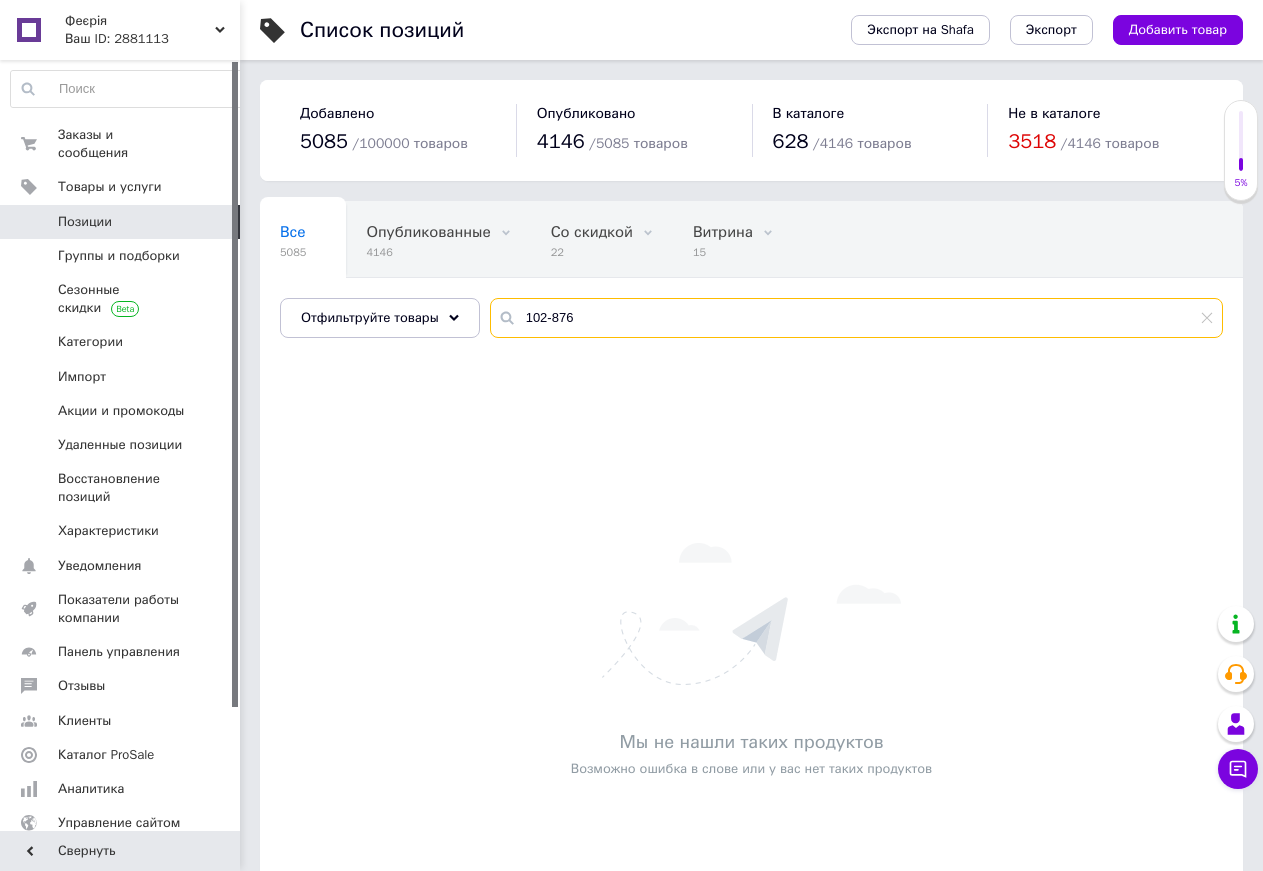 click on "102-876" at bounding box center [856, 318] 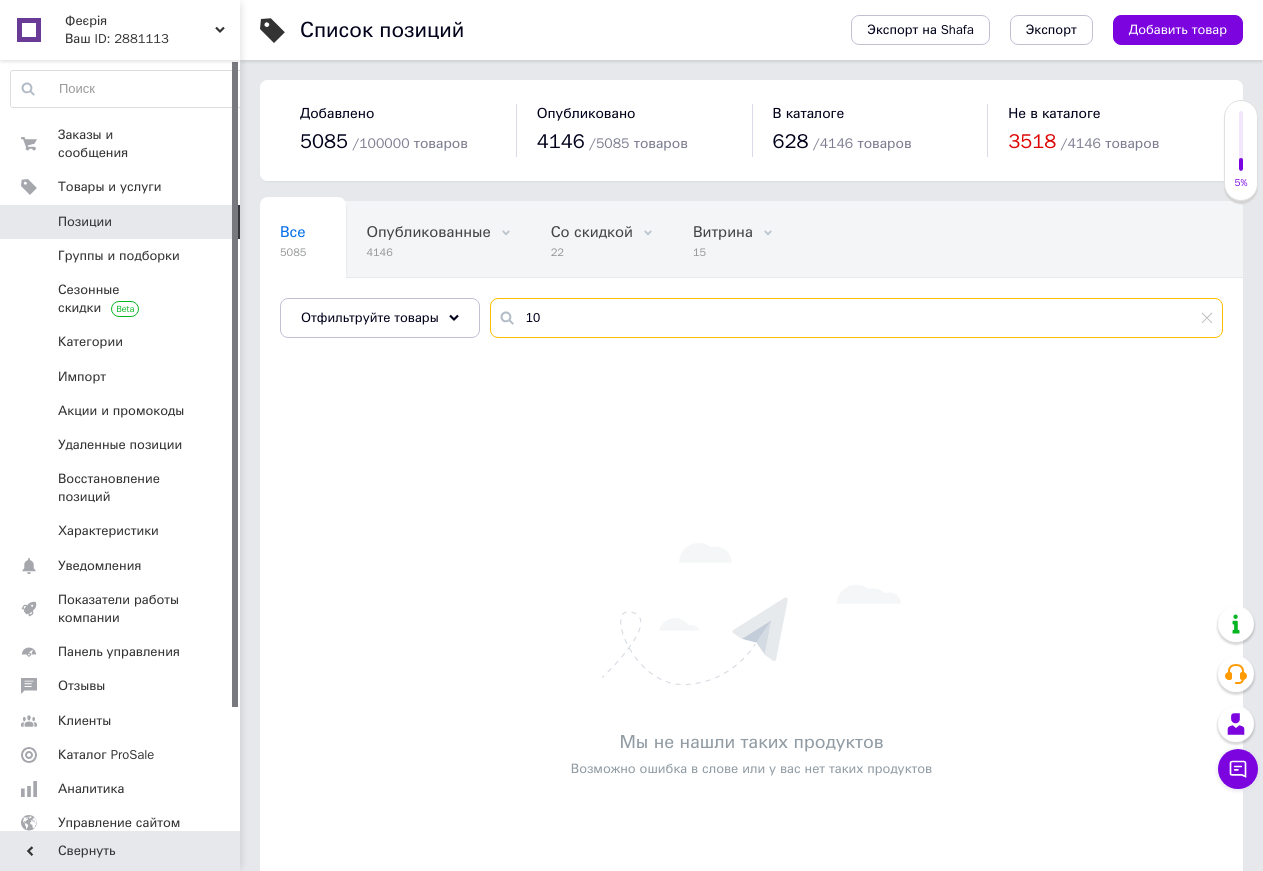 type on "1" 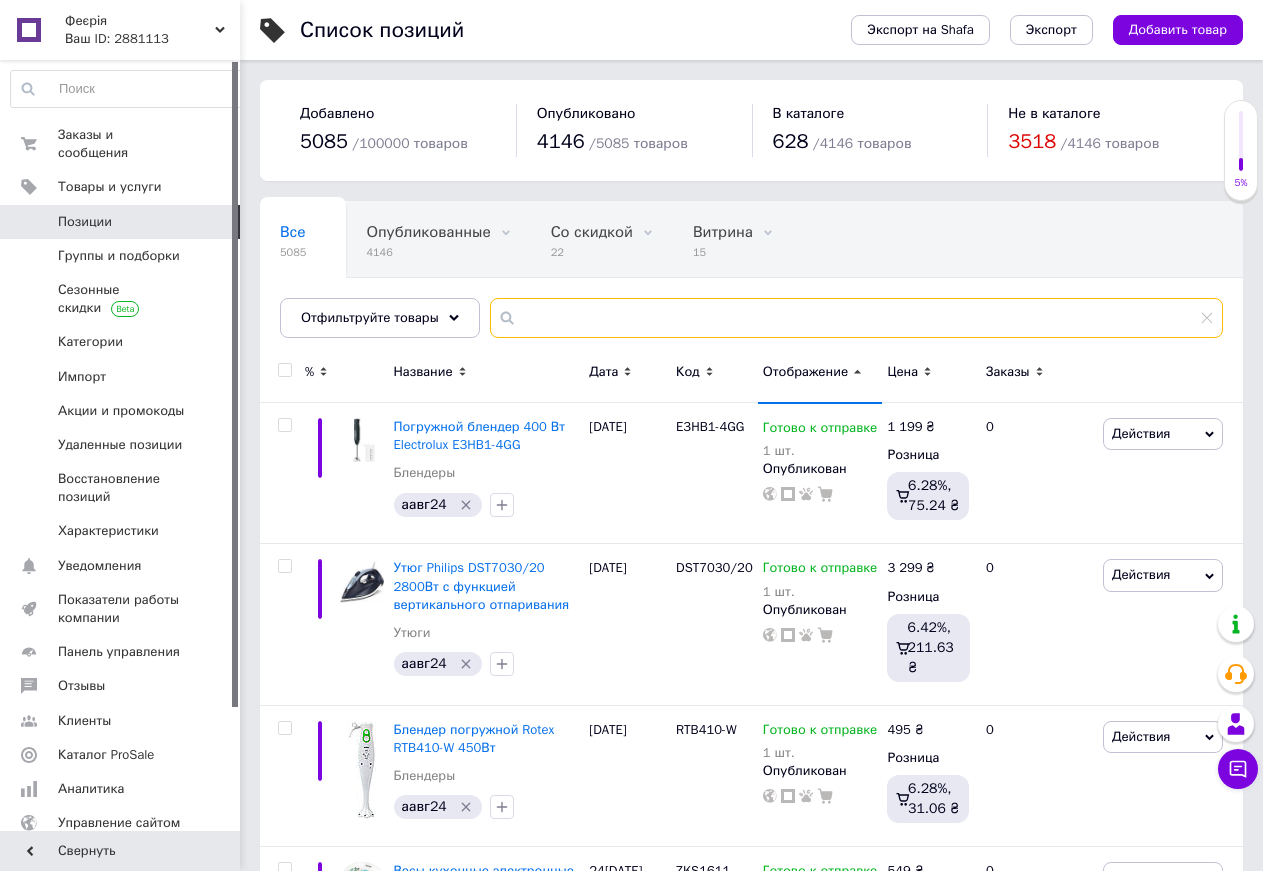 type 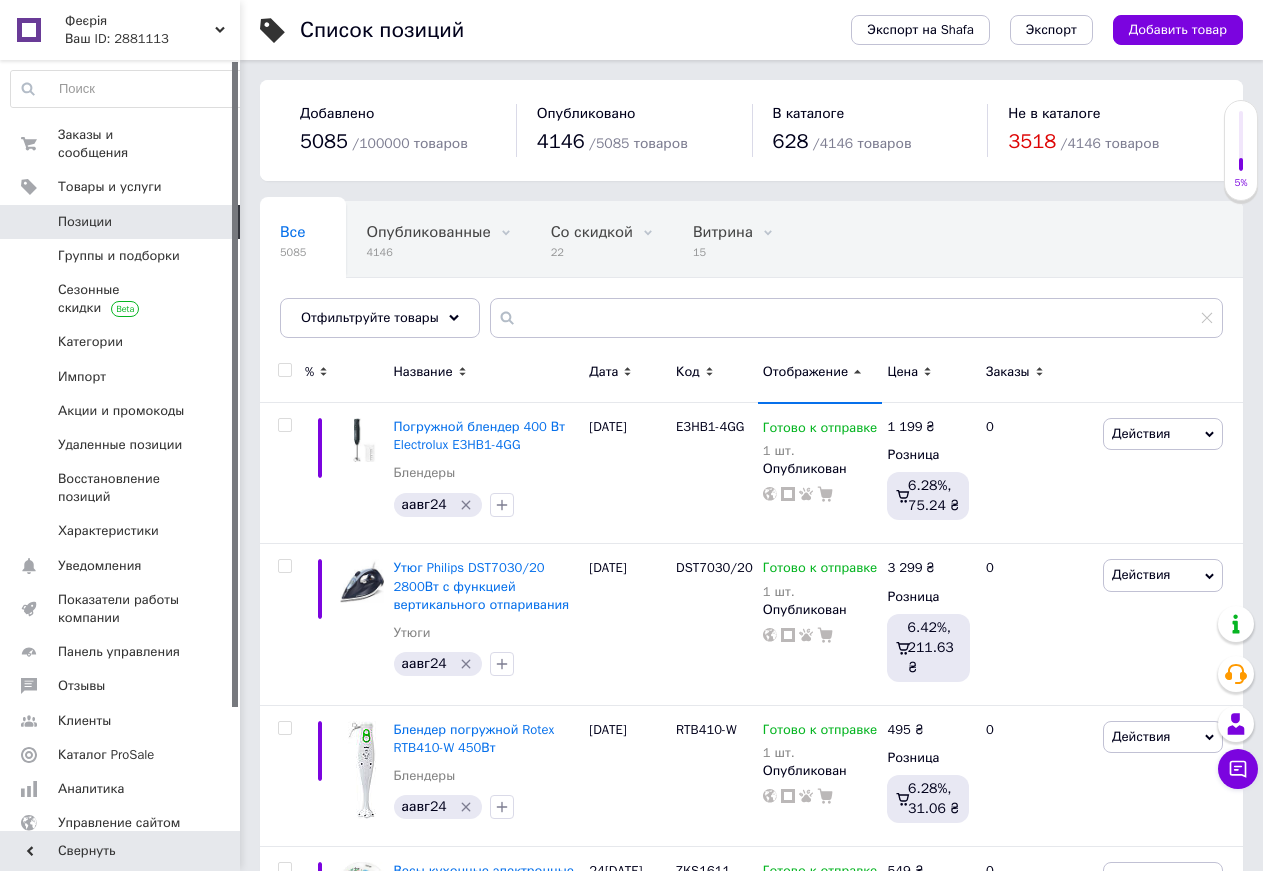 click on "Добавлено 5085   / 100000   товаров Опубликовано 4146   / 5085   товаров В каталоге 628   / 4146   товаров Не в каталоге 3518   / 4146   товаров" at bounding box center [751, 130] 